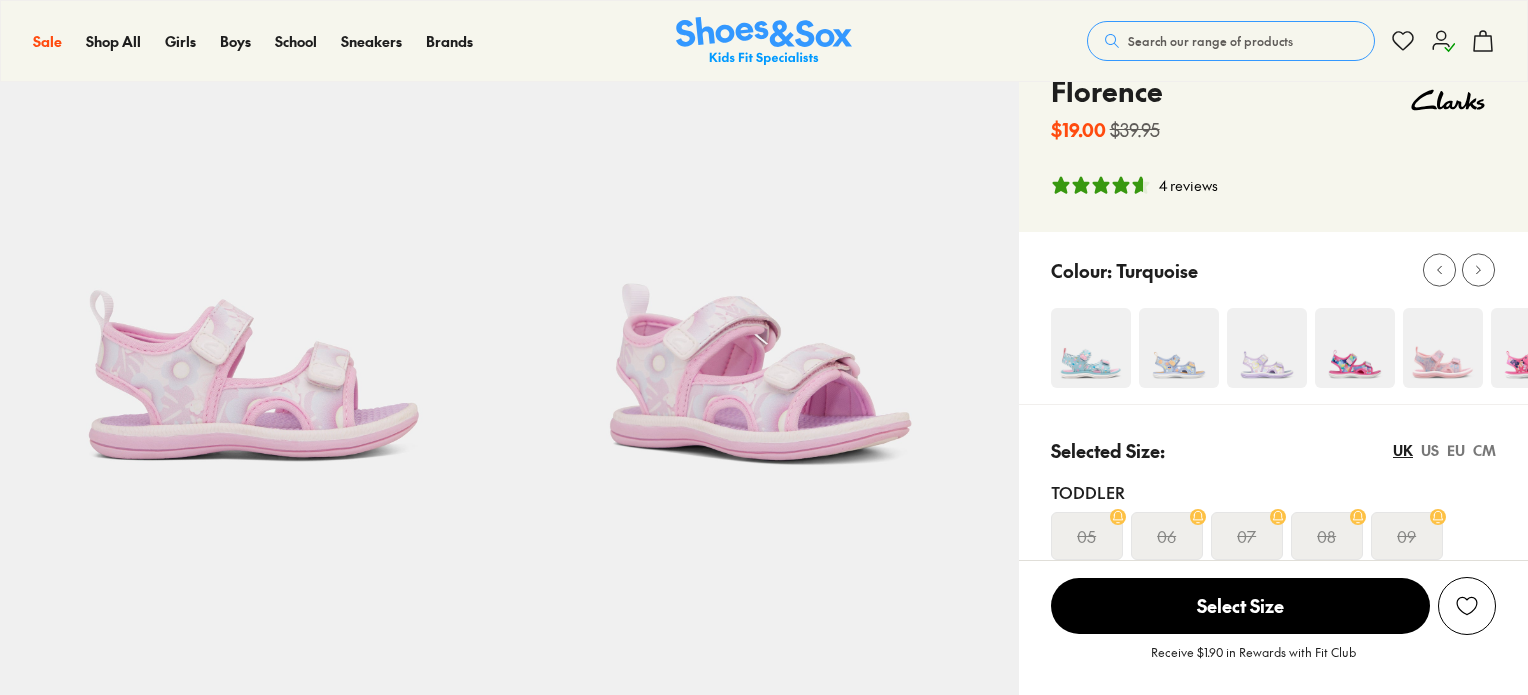 scroll, scrollTop: 0, scrollLeft: 0, axis: both 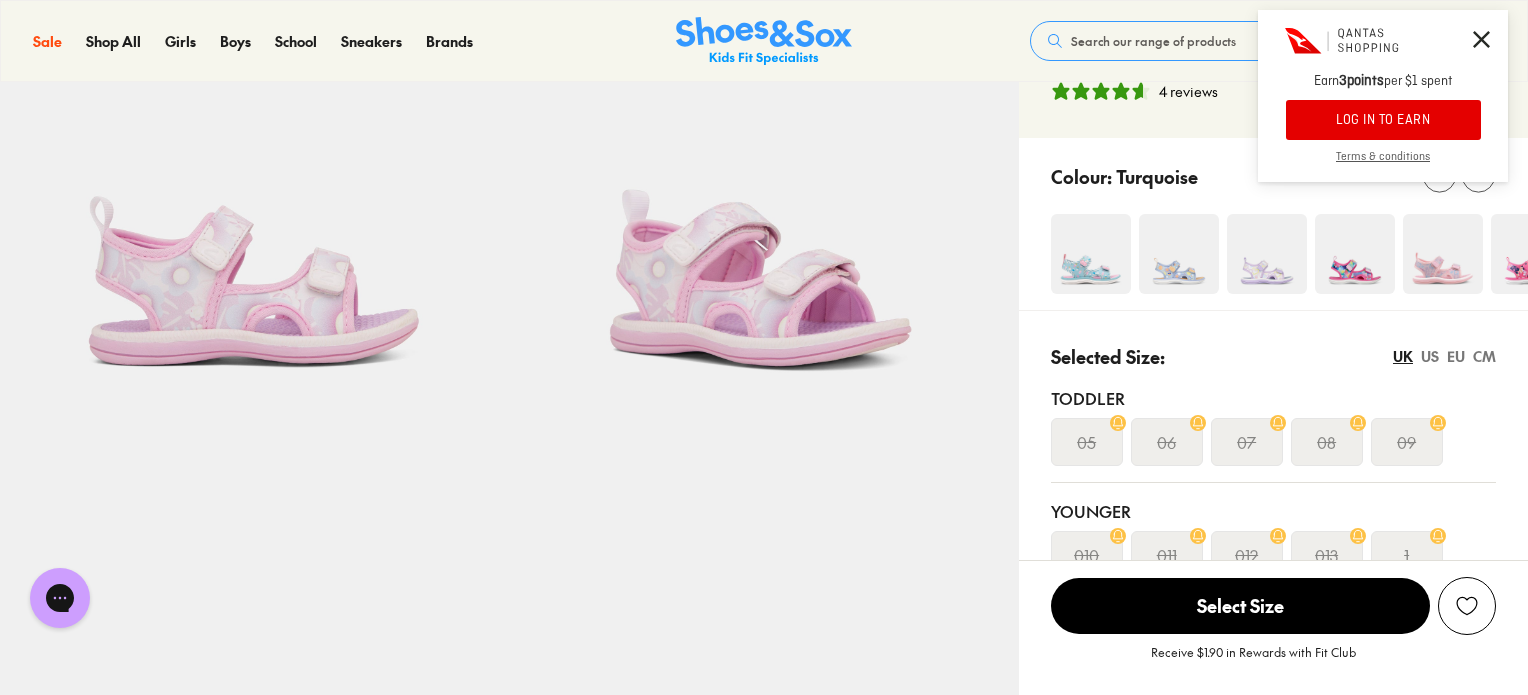 click at bounding box center [1531, 254] 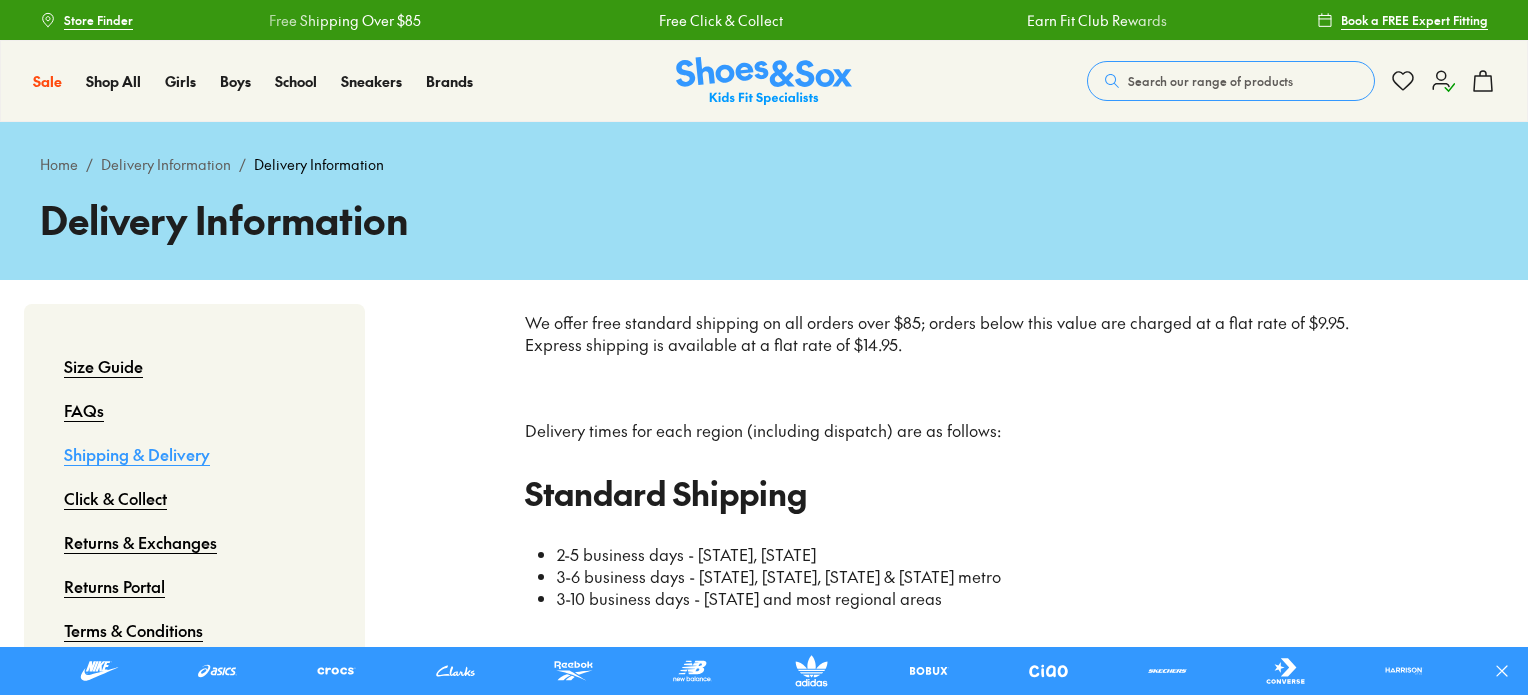 scroll, scrollTop: 0, scrollLeft: 0, axis: both 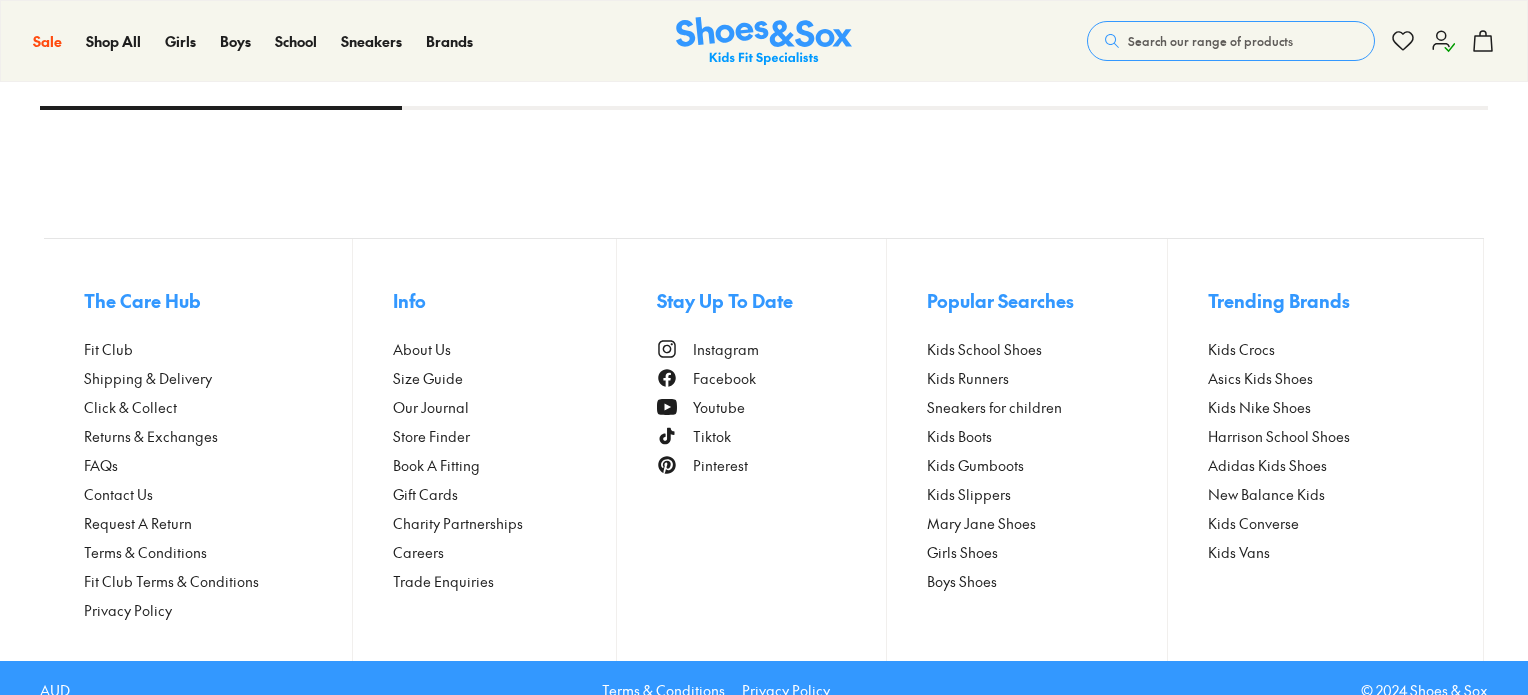 select on "*" 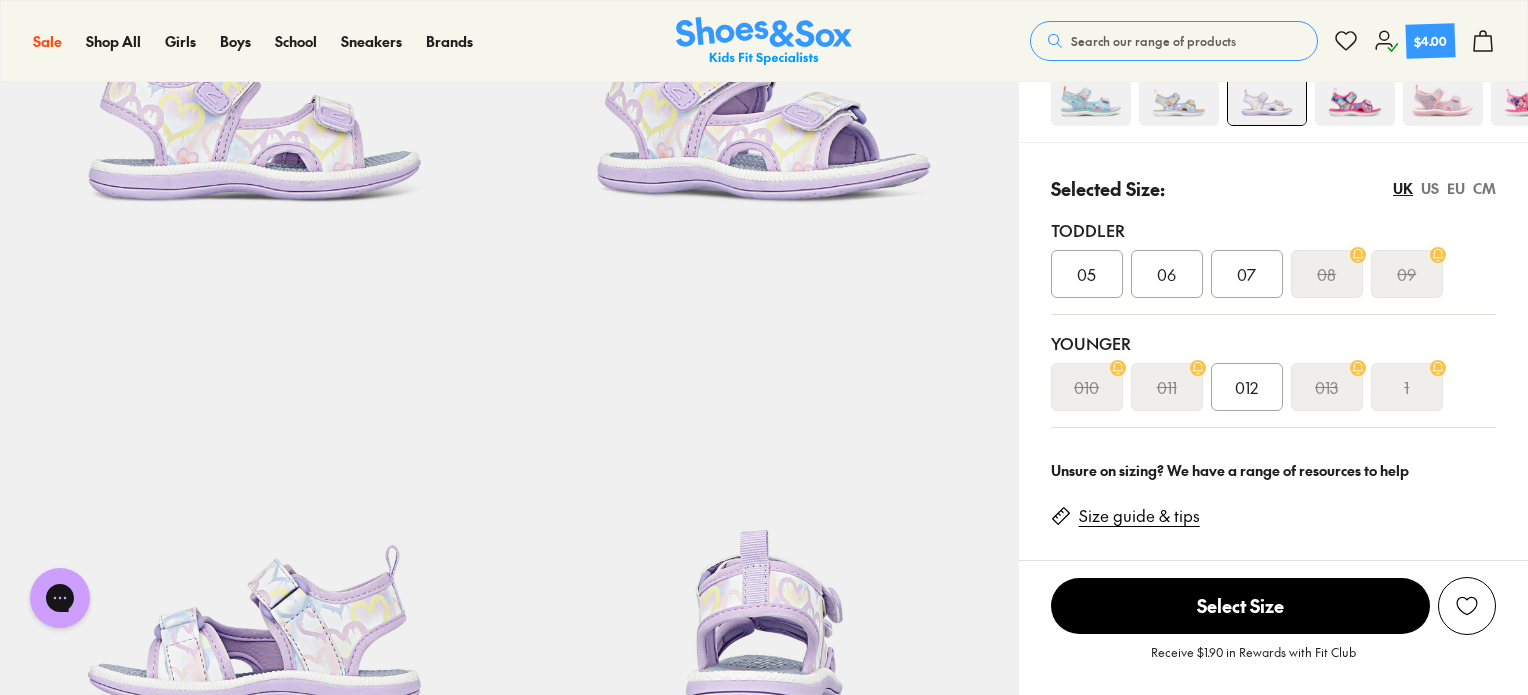 scroll, scrollTop: 92, scrollLeft: 0, axis: vertical 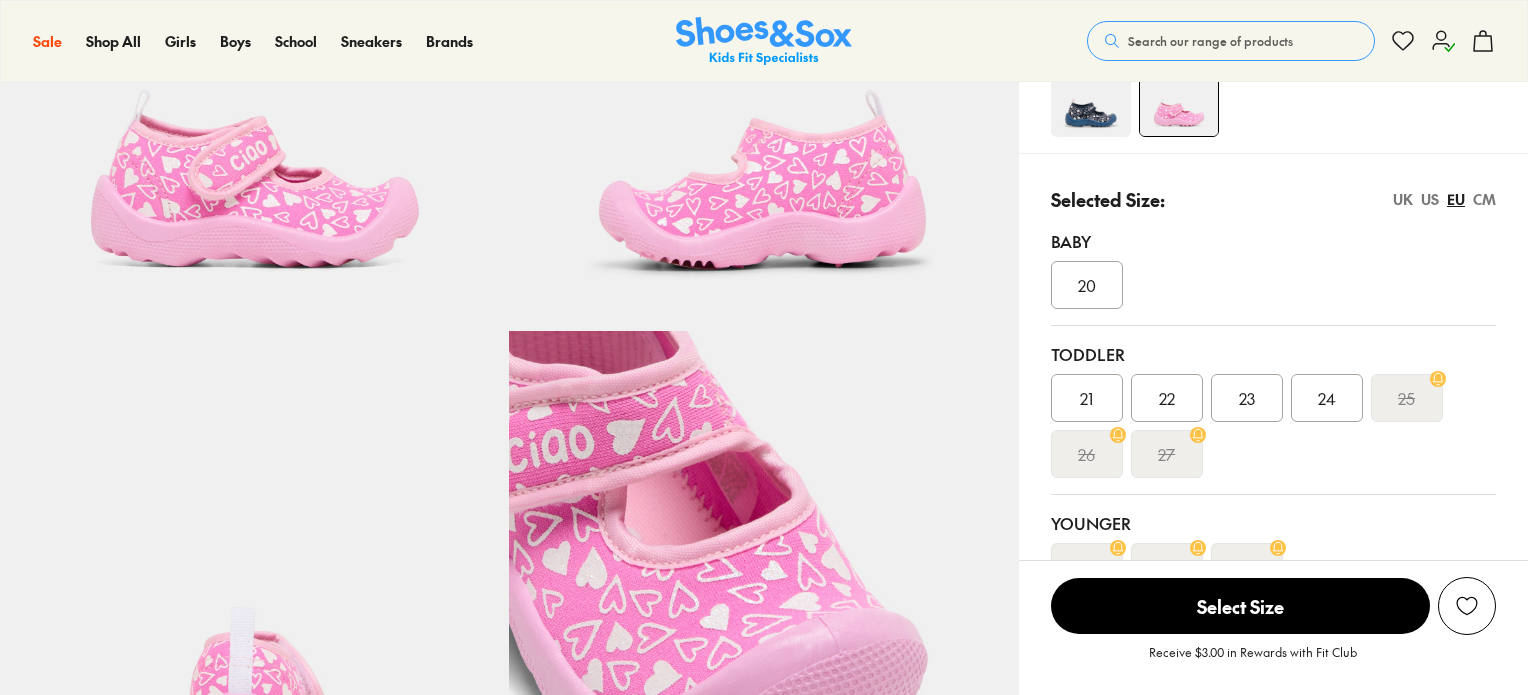 click on "21" at bounding box center (1086, 398) 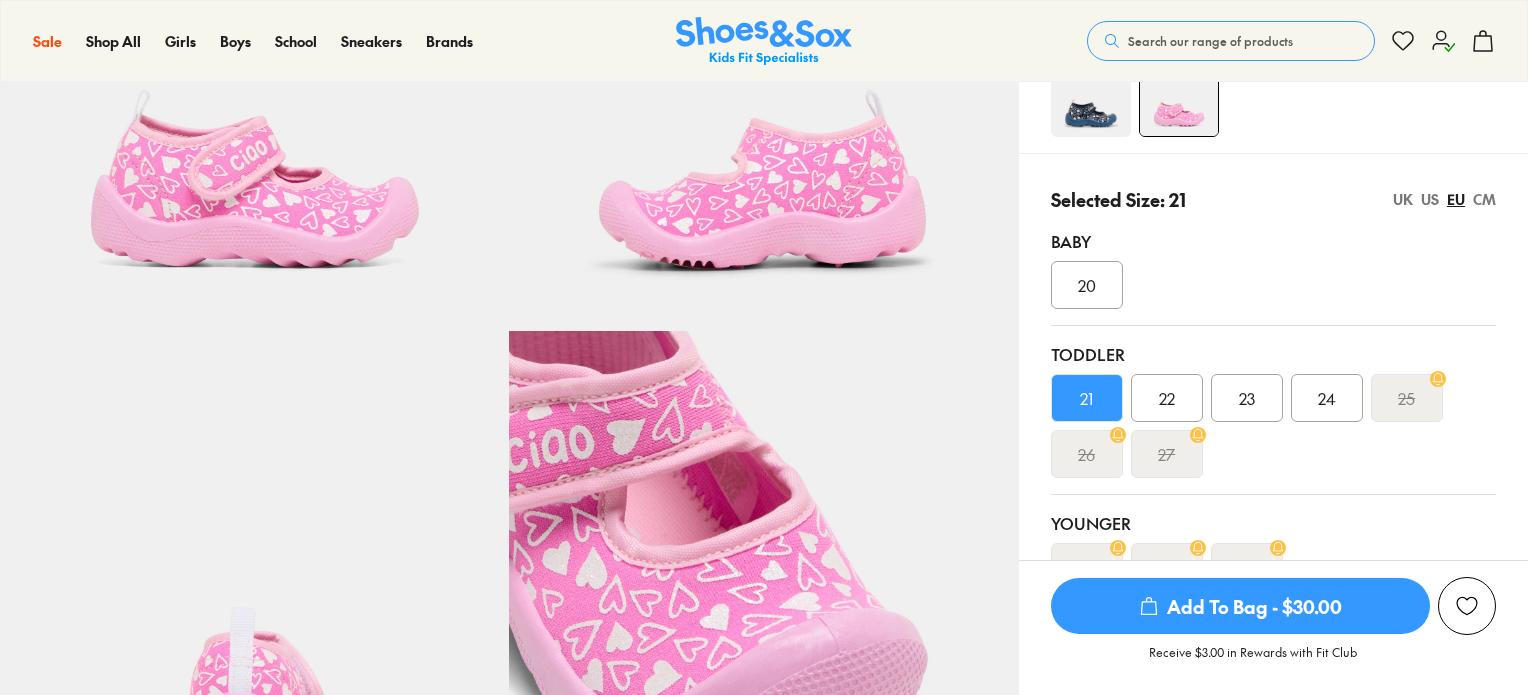 scroll, scrollTop: 300, scrollLeft: 0, axis: vertical 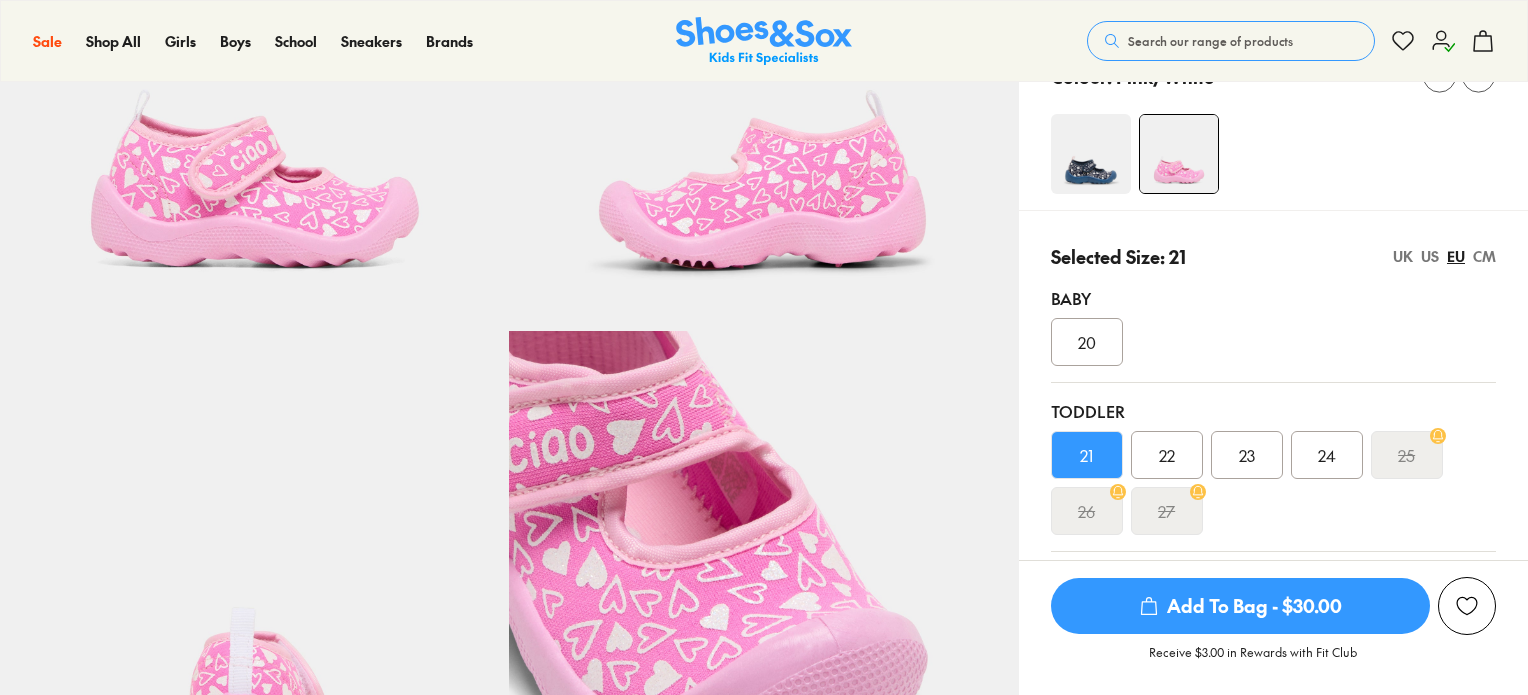 select on "*" 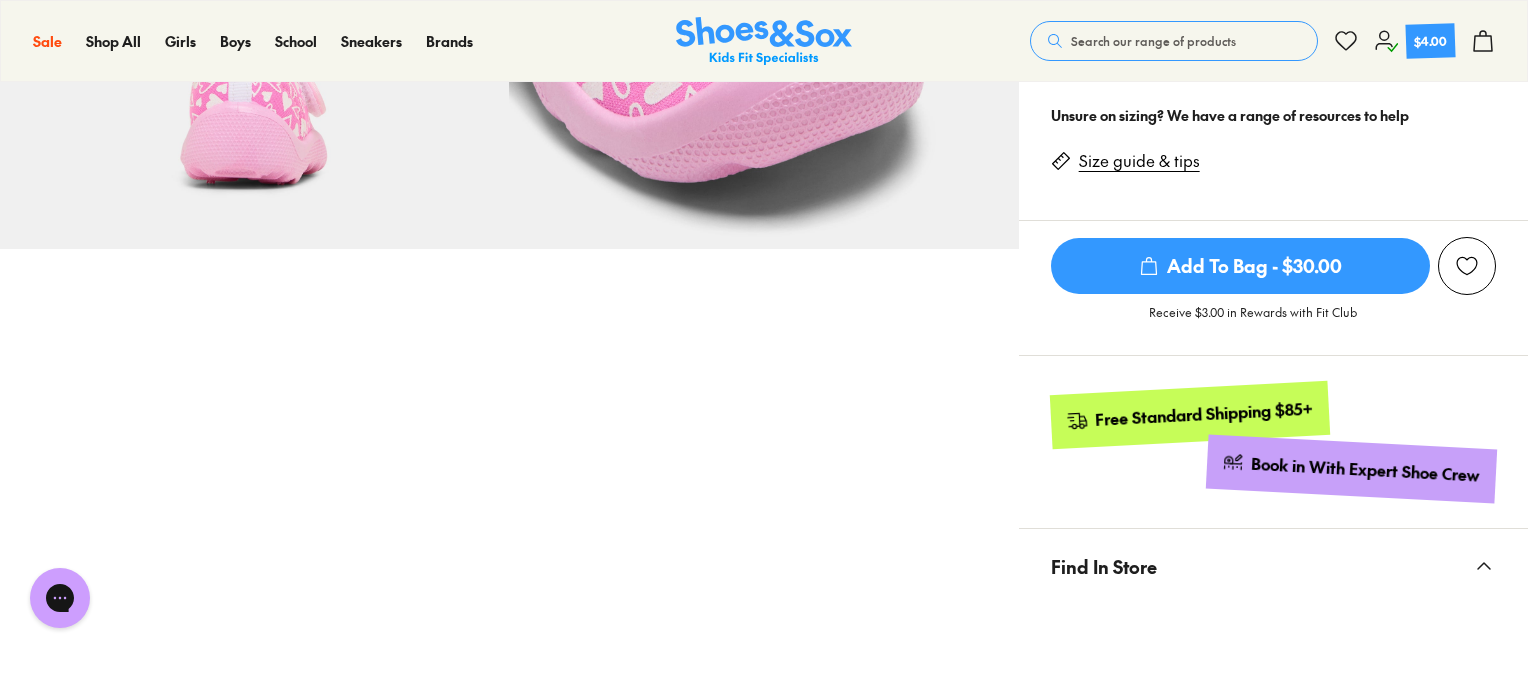 scroll, scrollTop: 1100, scrollLeft: 0, axis: vertical 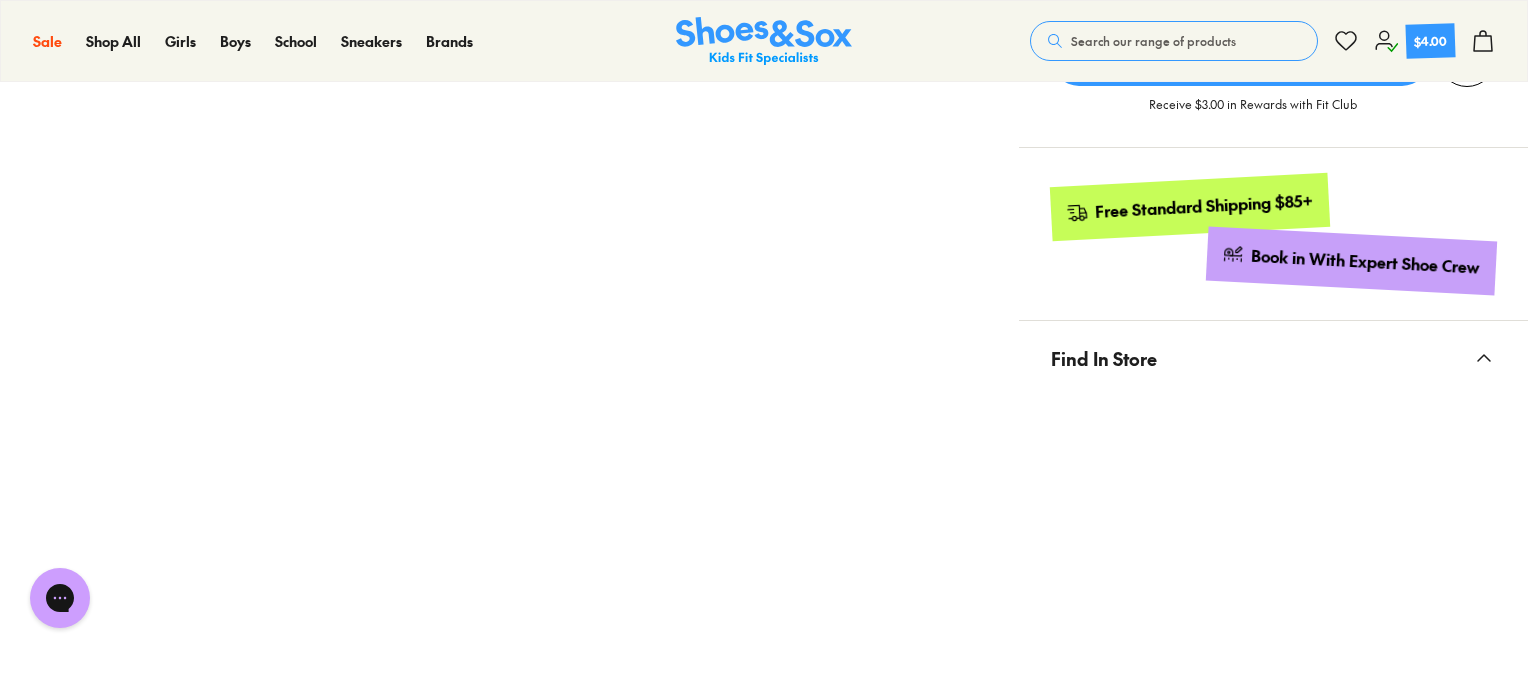 click at bounding box center [764, 3893] 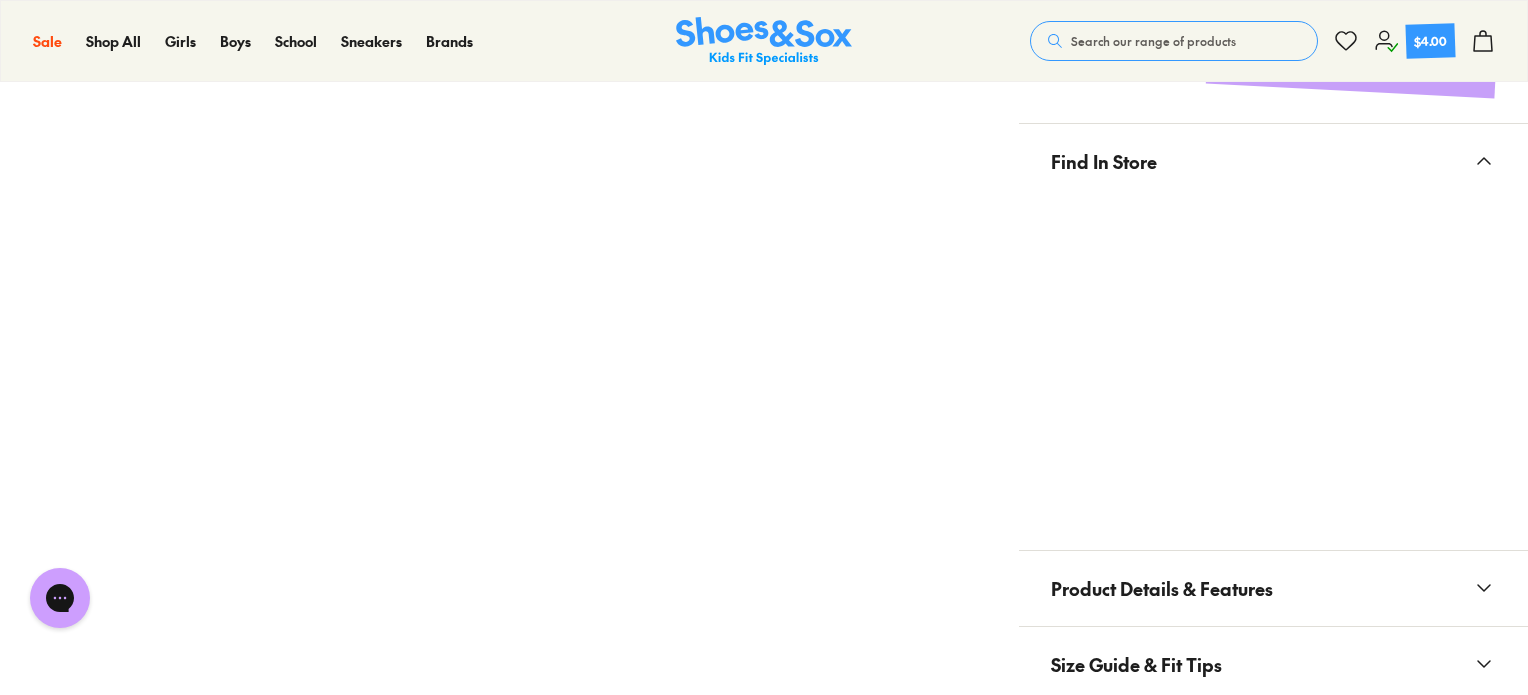 scroll, scrollTop: 1300, scrollLeft: 0, axis: vertical 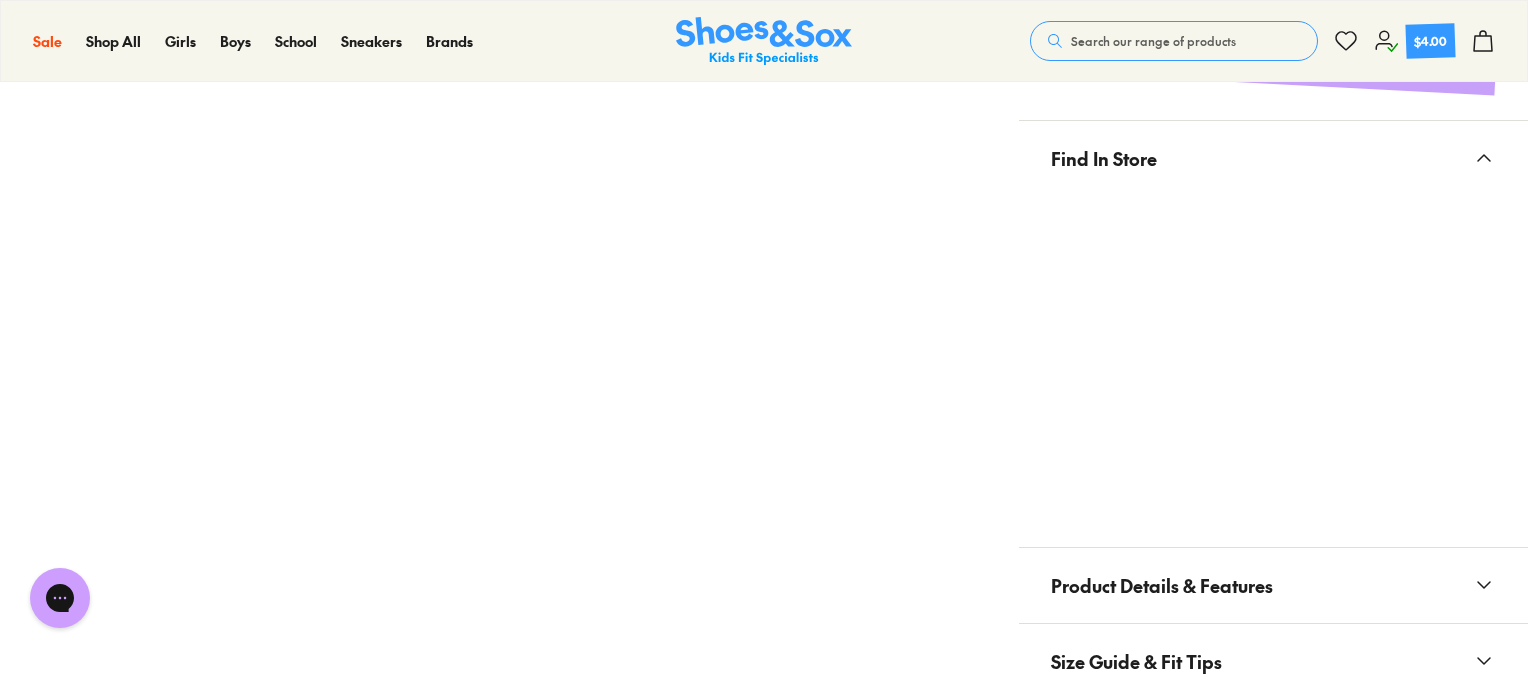 click at bounding box center (764, 3313) 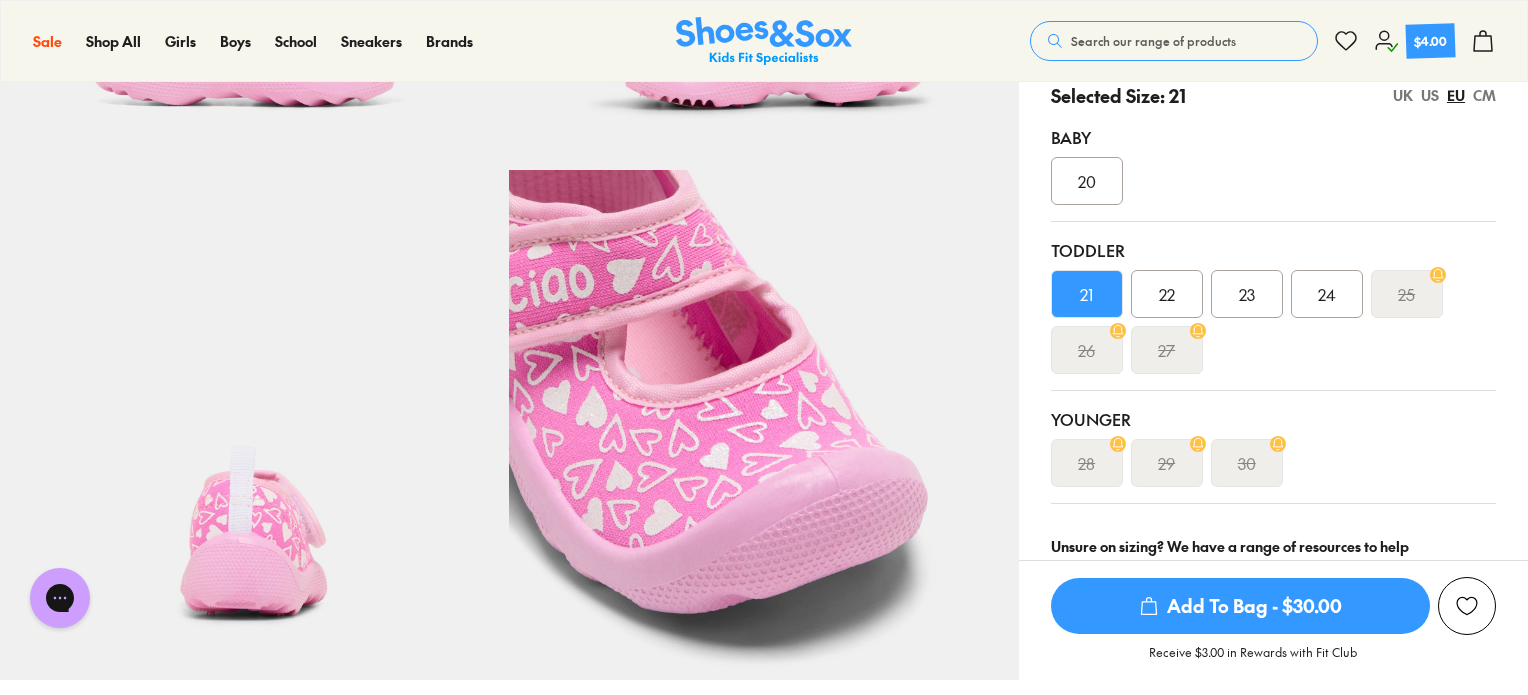 scroll, scrollTop: 400, scrollLeft: 0, axis: vertical 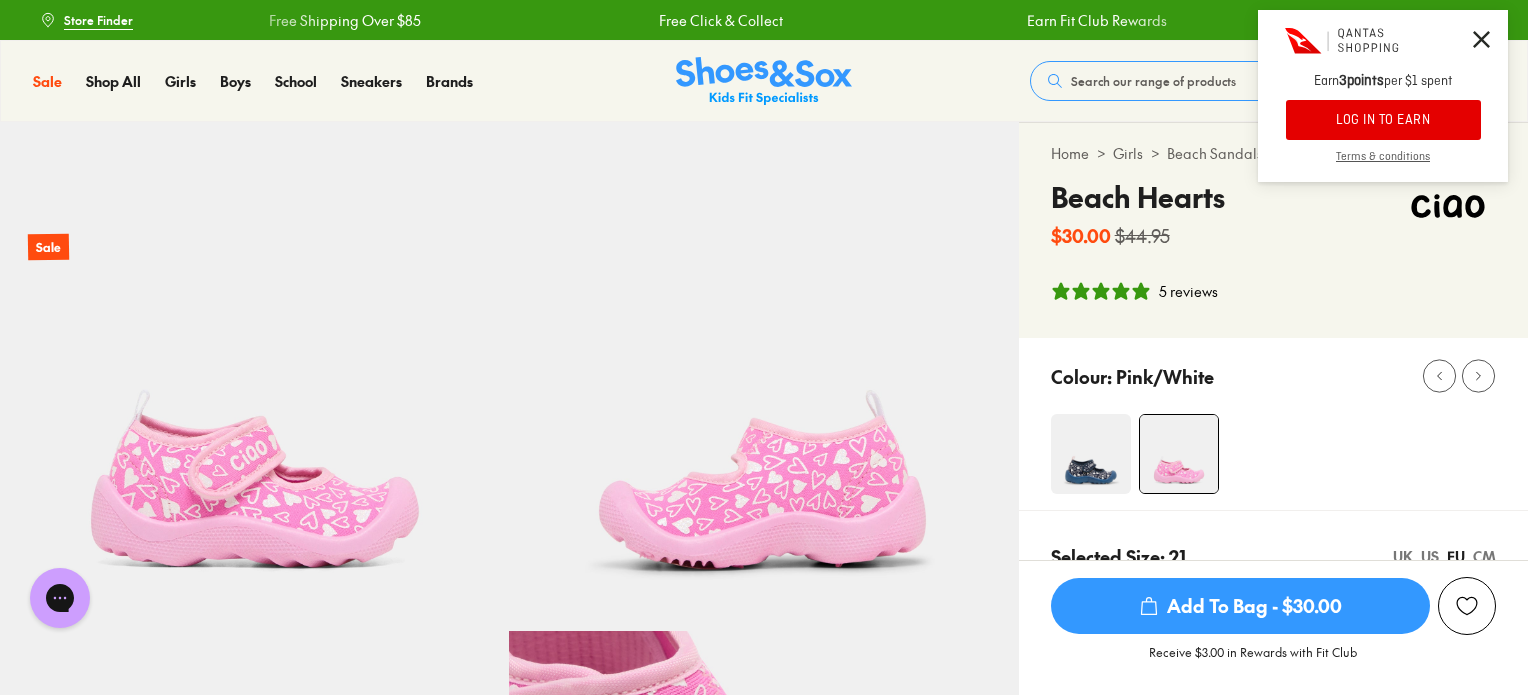 click at bounding box center (0, 4632) 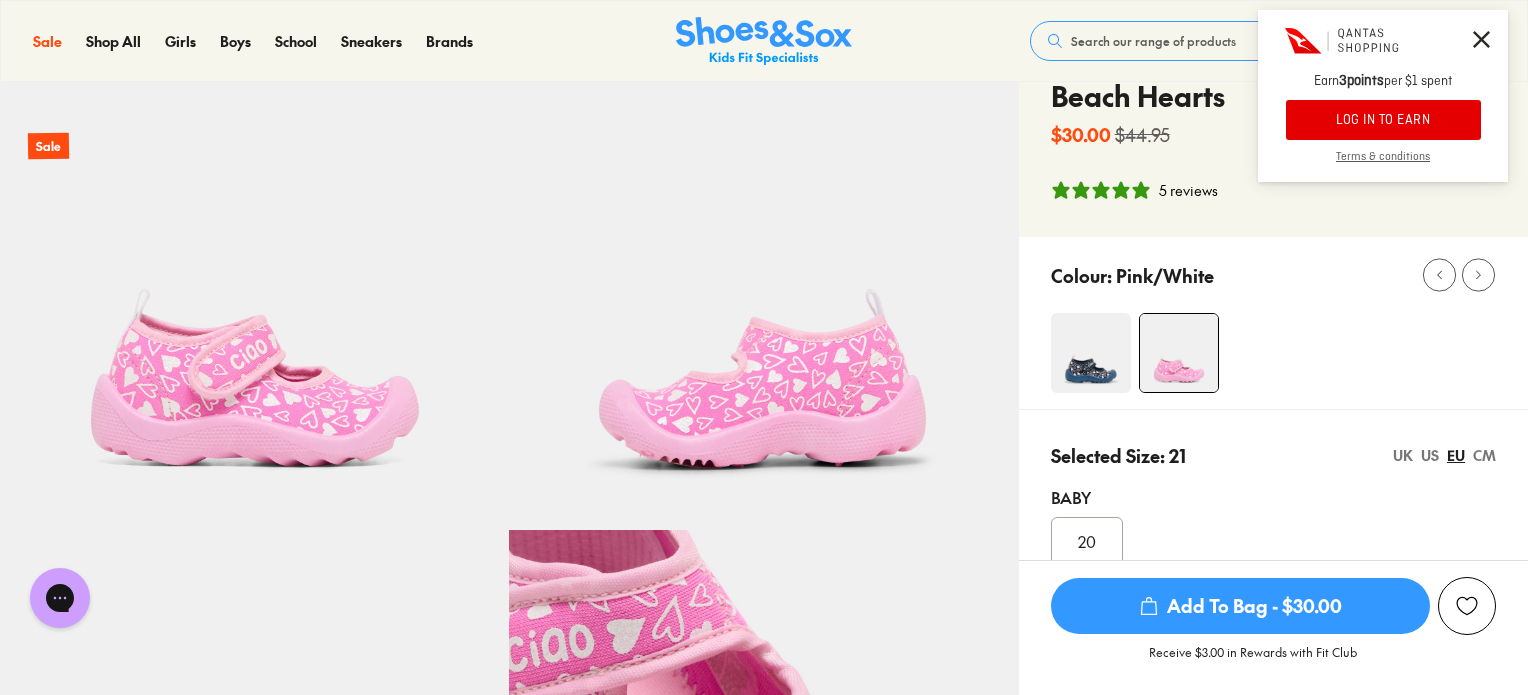 scroll, scrollTop: 300, scrollLeft: 0, axis: vertical 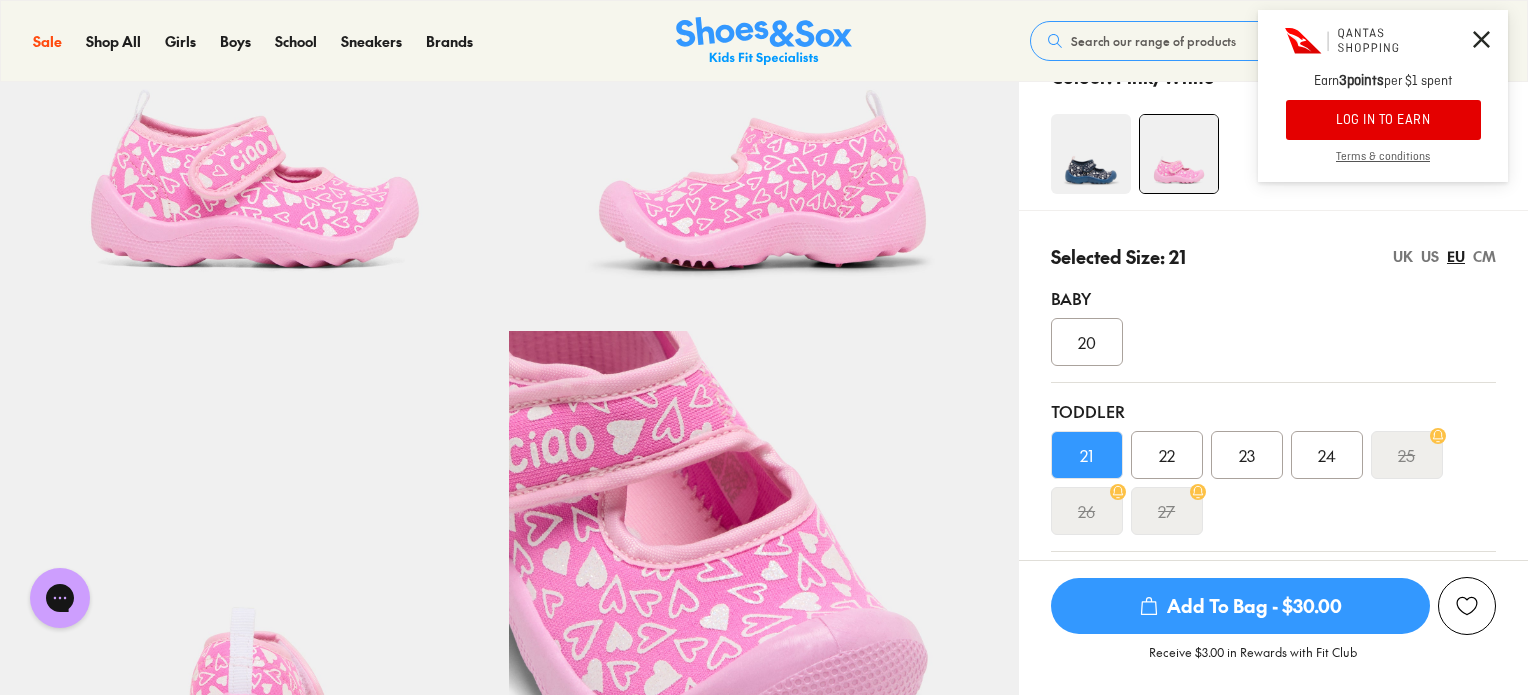 click on "Add To Bag - $30.00" at bounding box center [1240, 606] 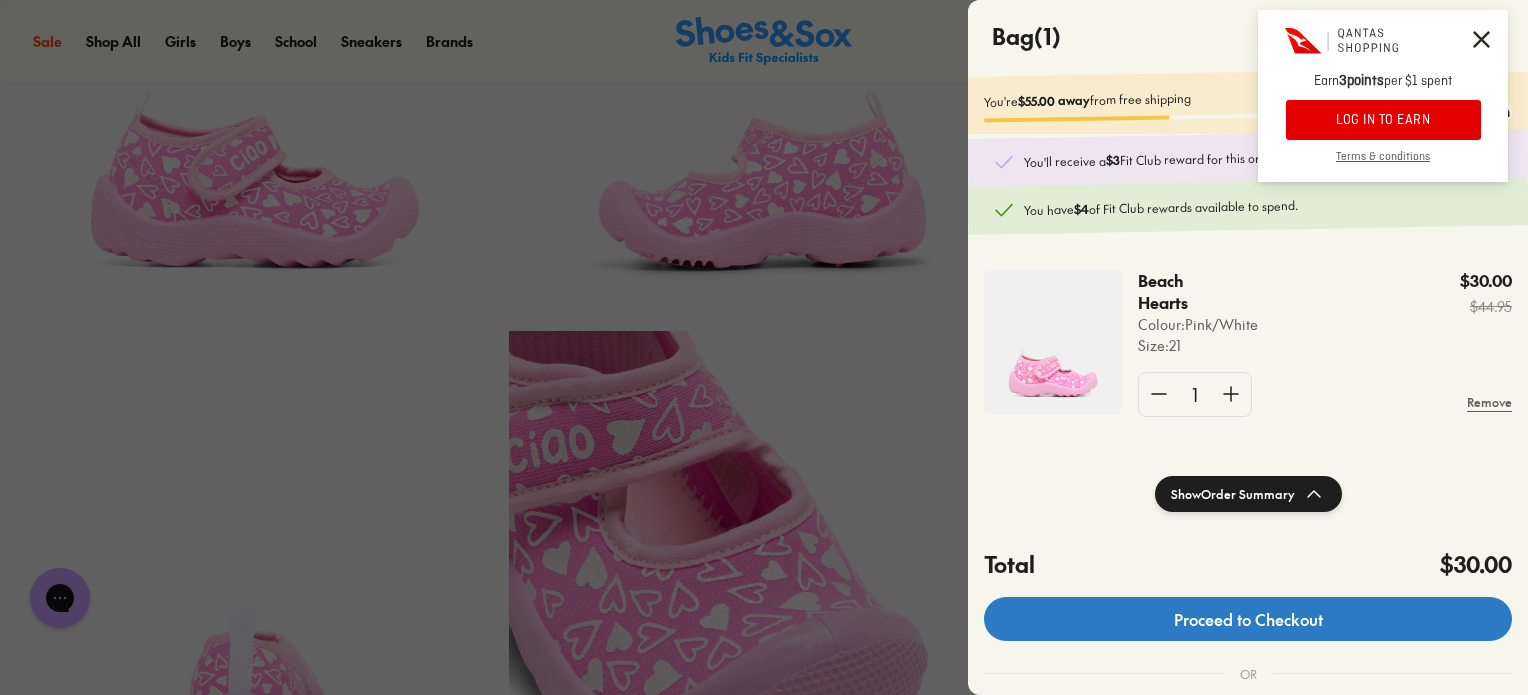 click on "Proceed to Checkout" 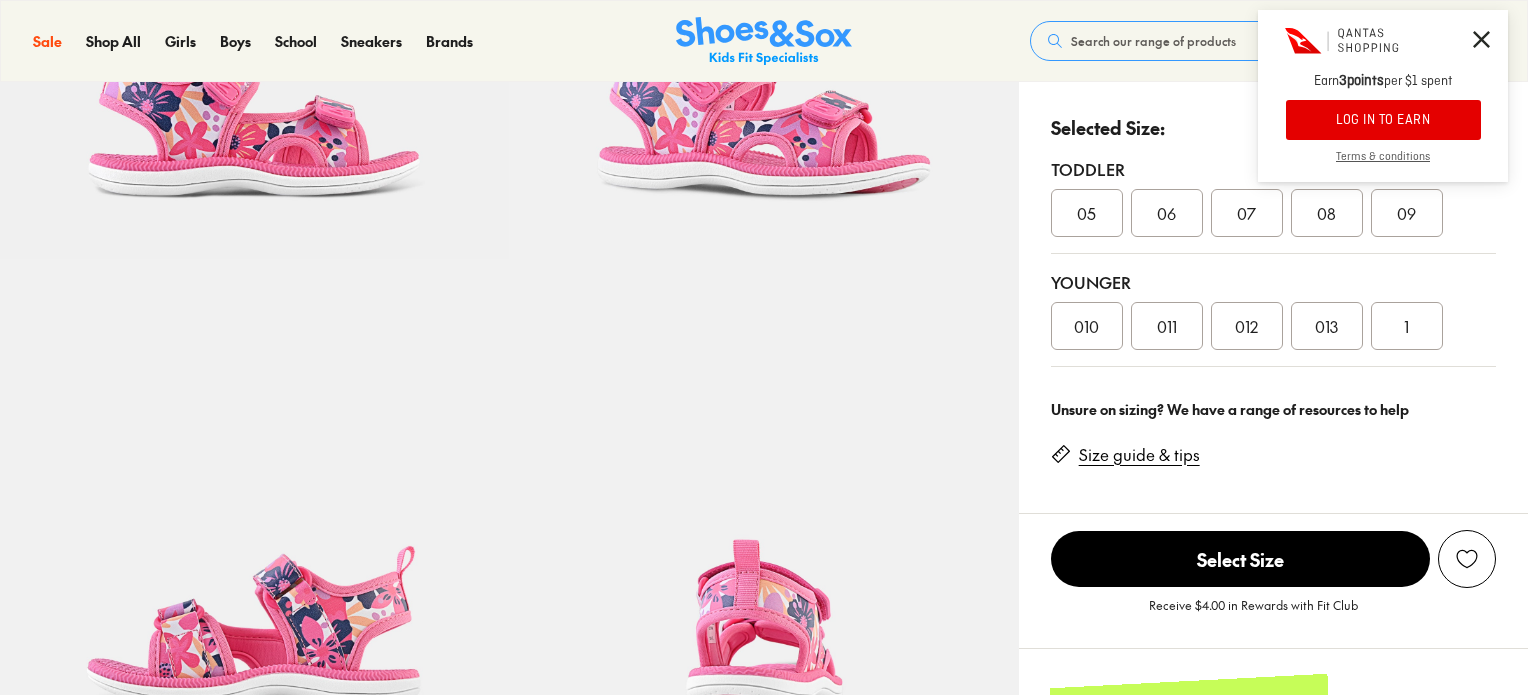 scroll, scrollTop: 200, scrollLeft: 0, axis: vertical 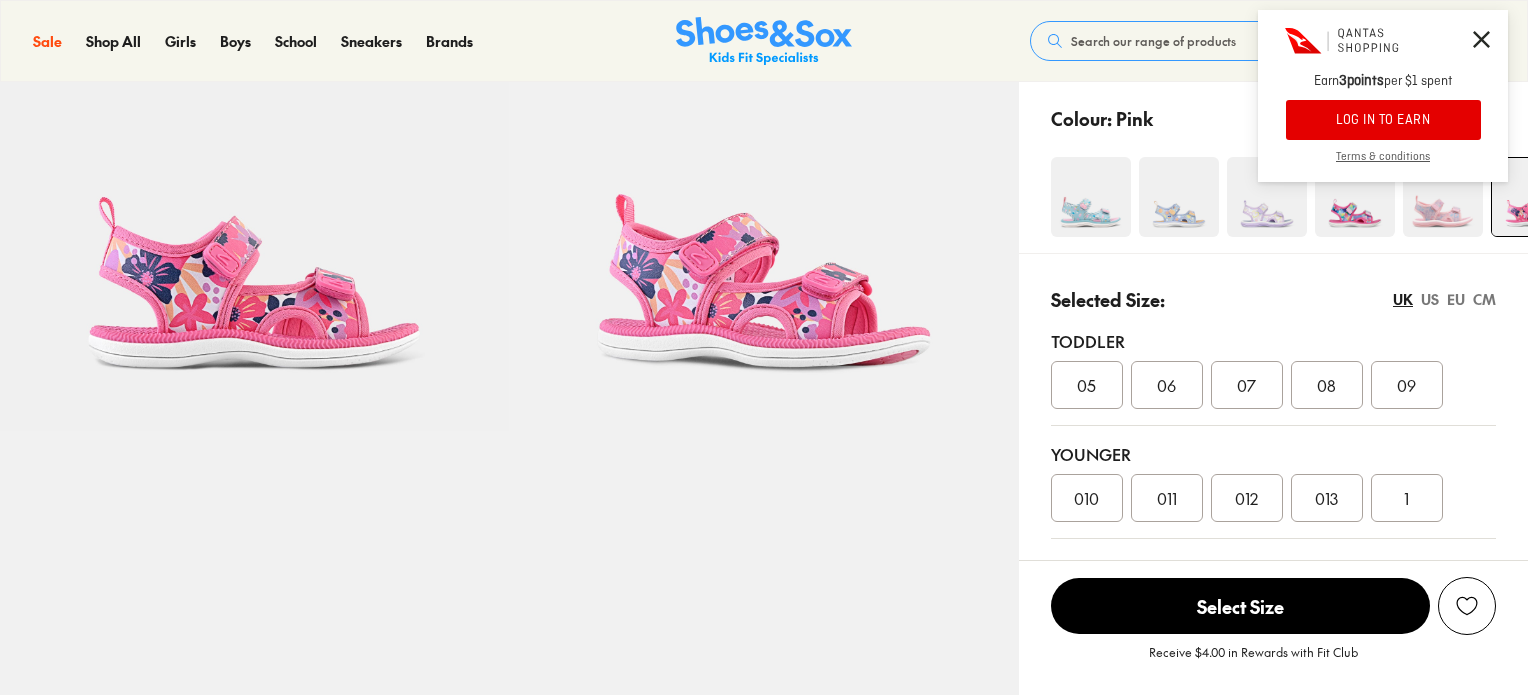 select on "*" 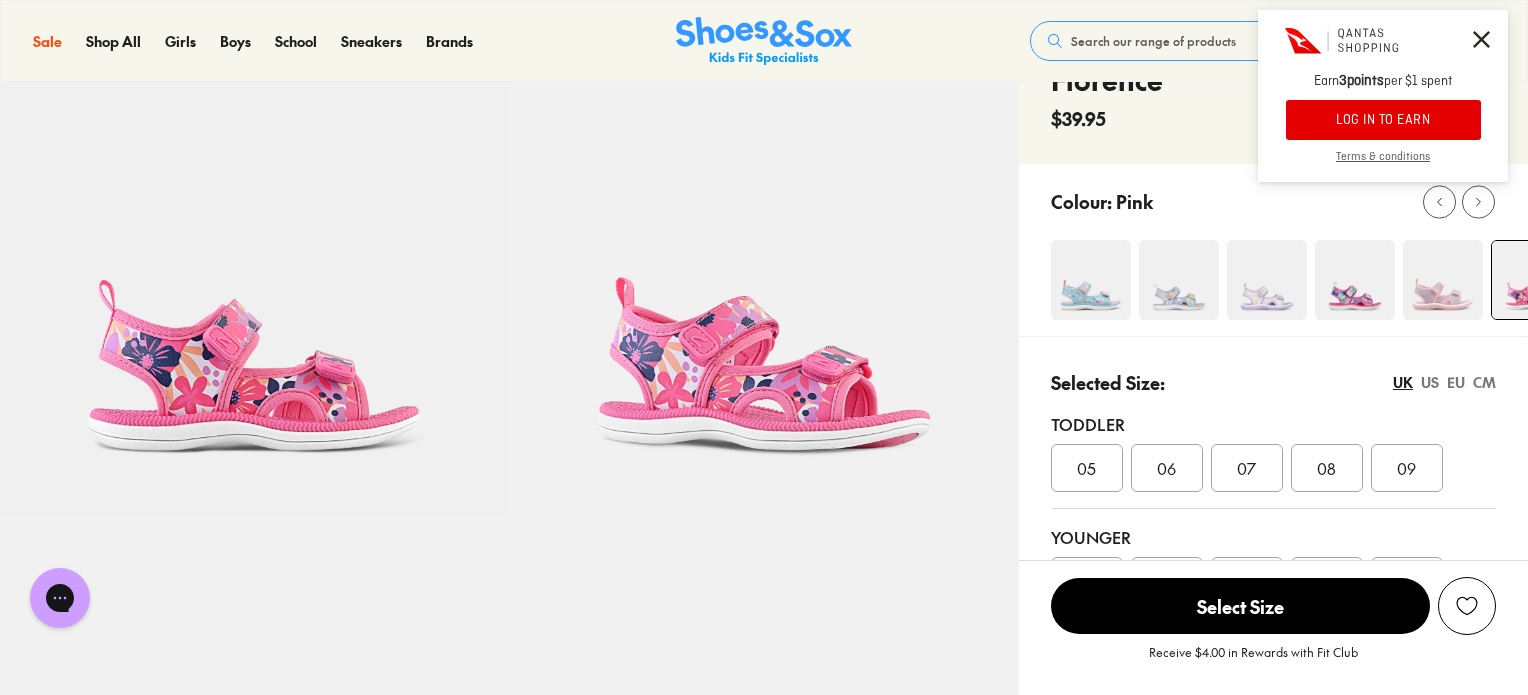 scroll, scrollTop: 0, scrollLeft: 0, axis: both 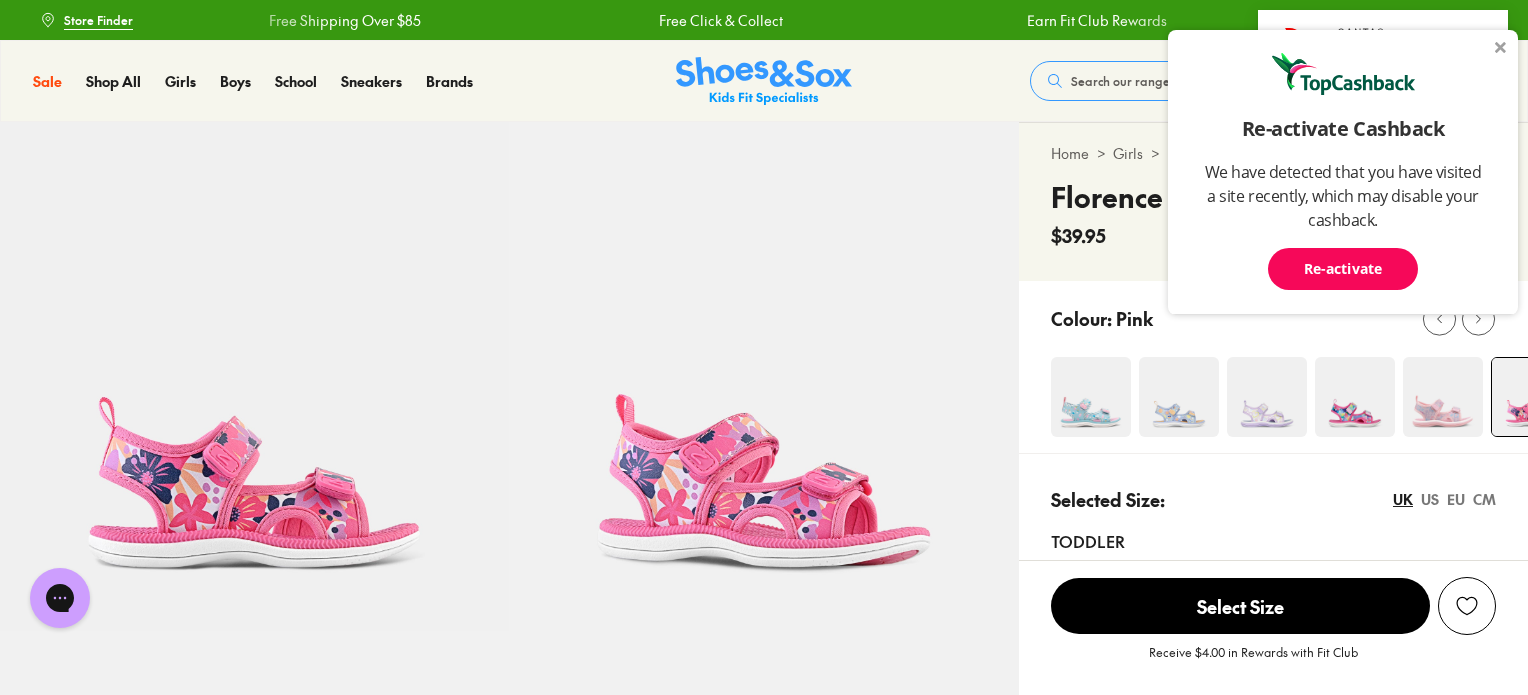 click at bounding box center (764, 4027) 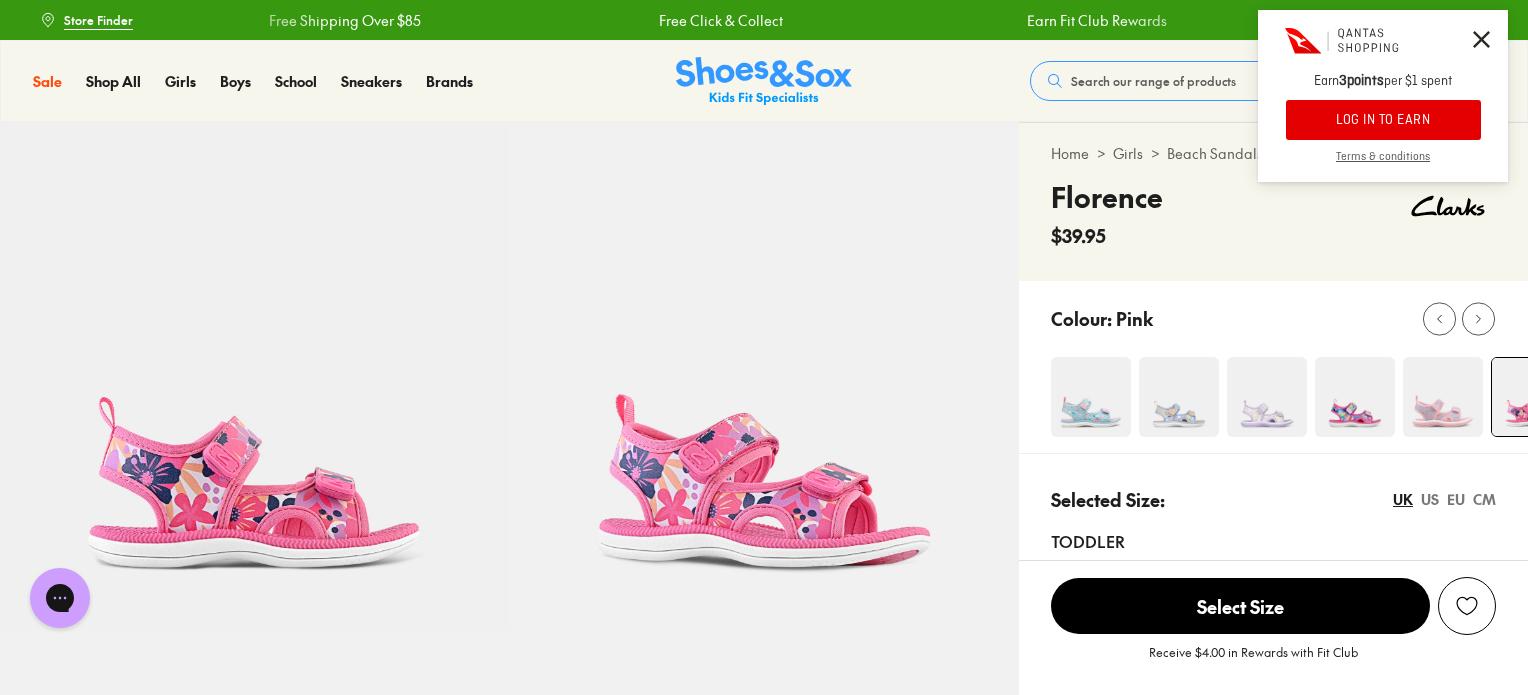 click 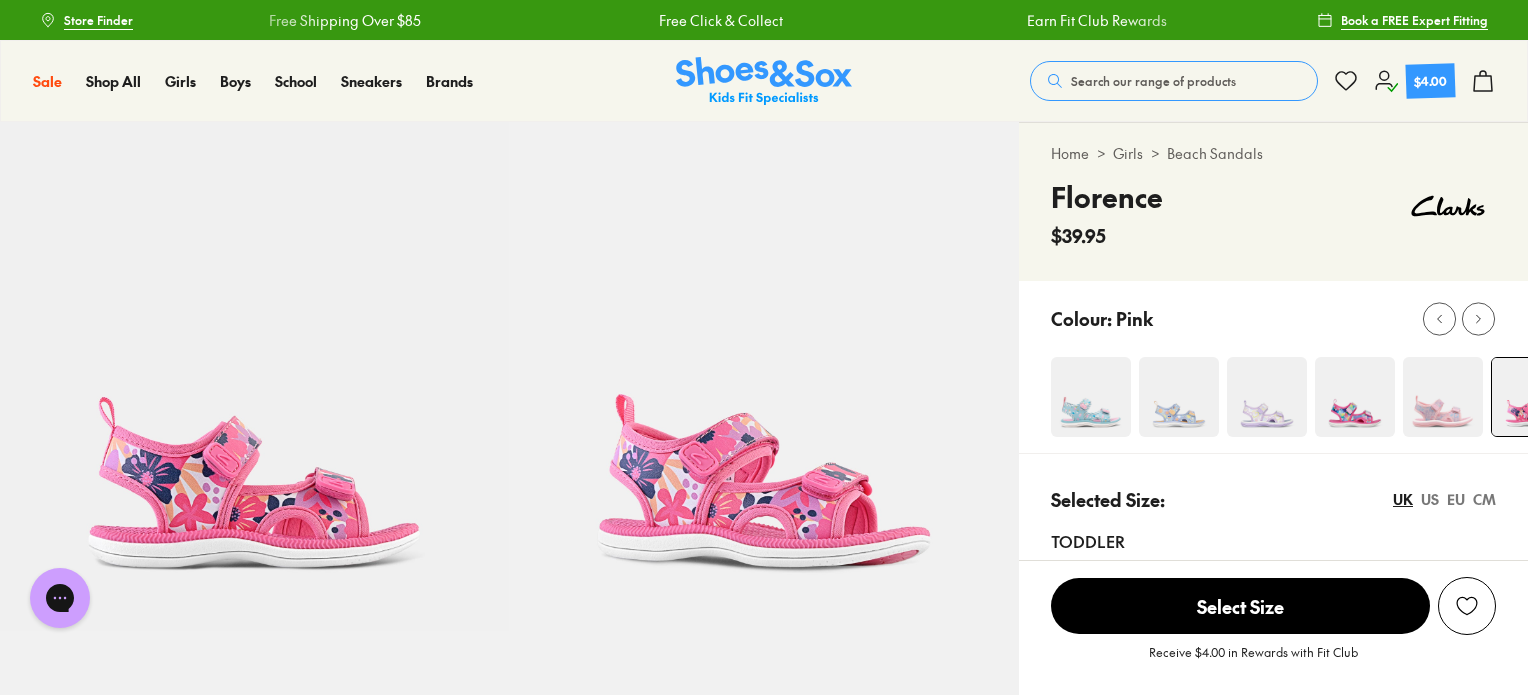 click at bounding box center [0, 3666] 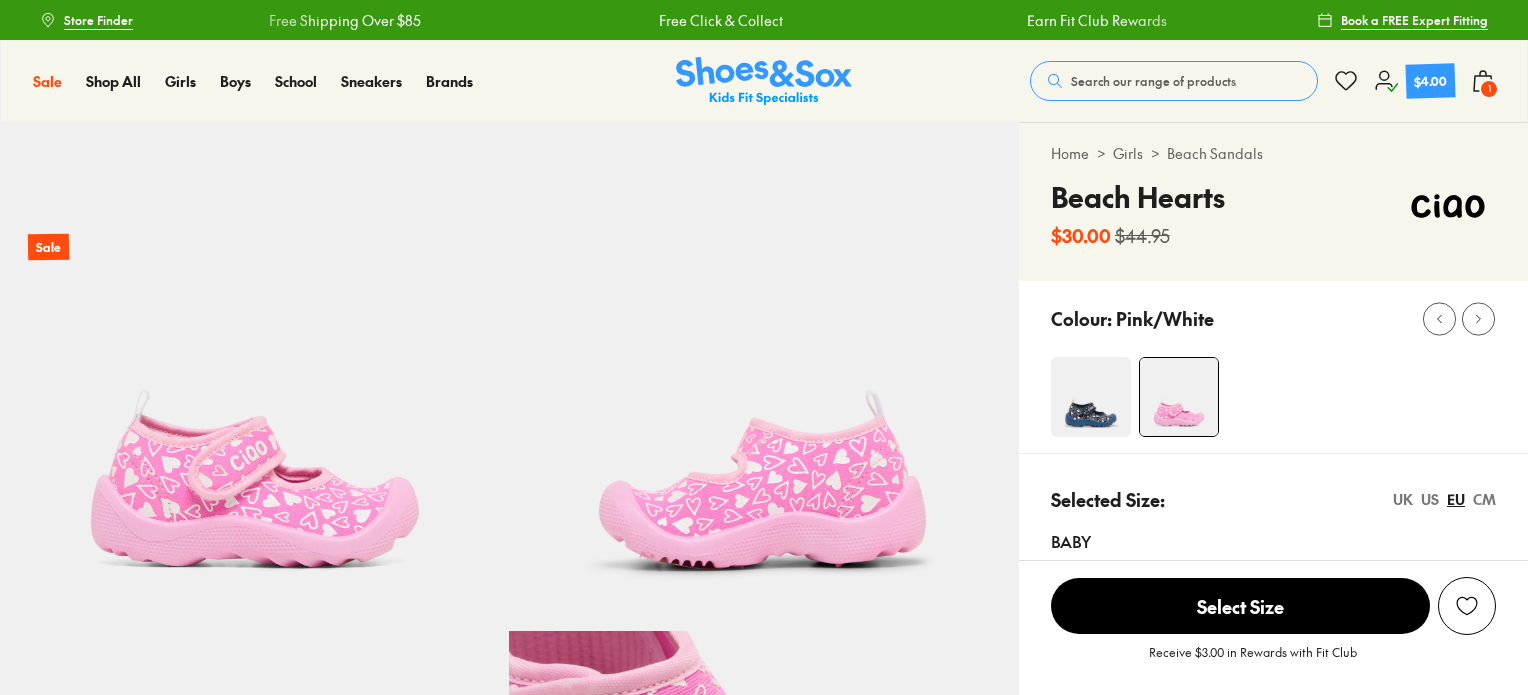 select on "*" 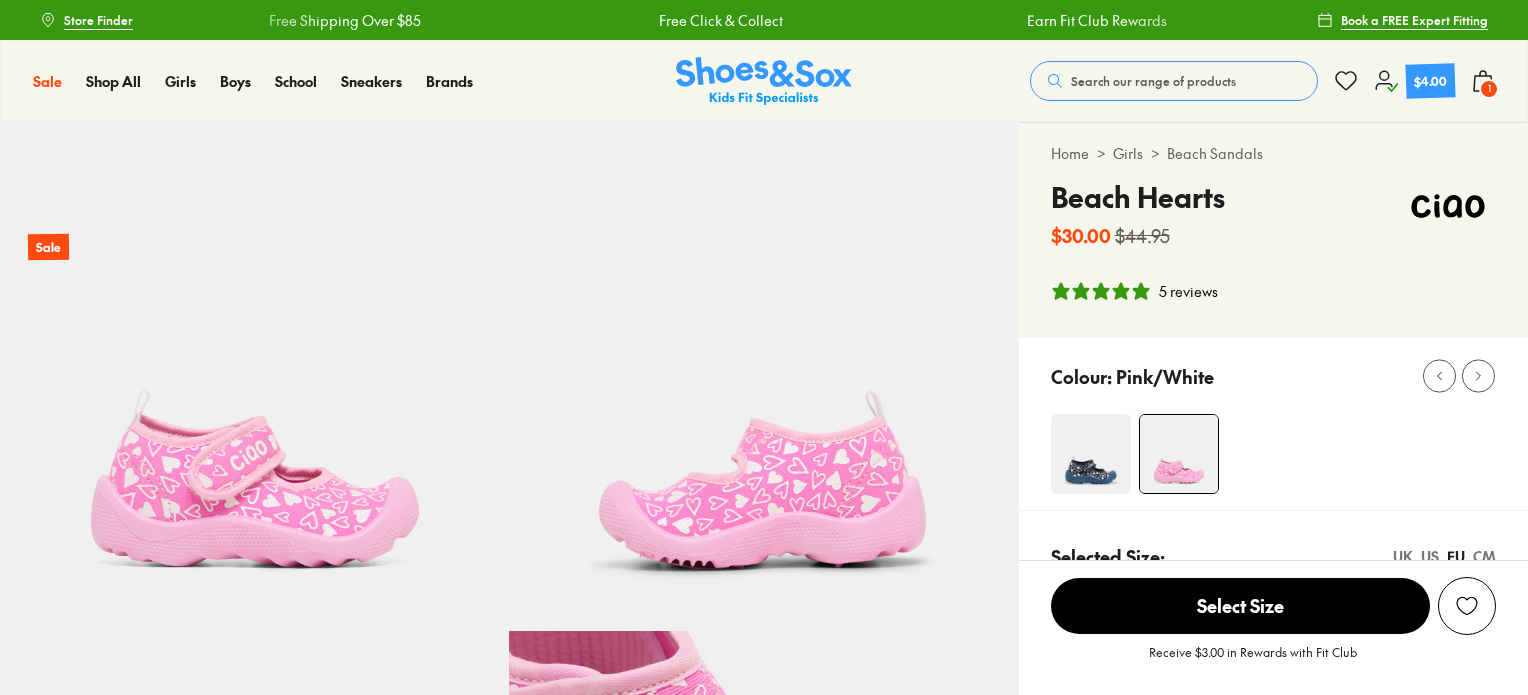 scroll, scrollTop: 0, scrollLeft: 0, axis: both 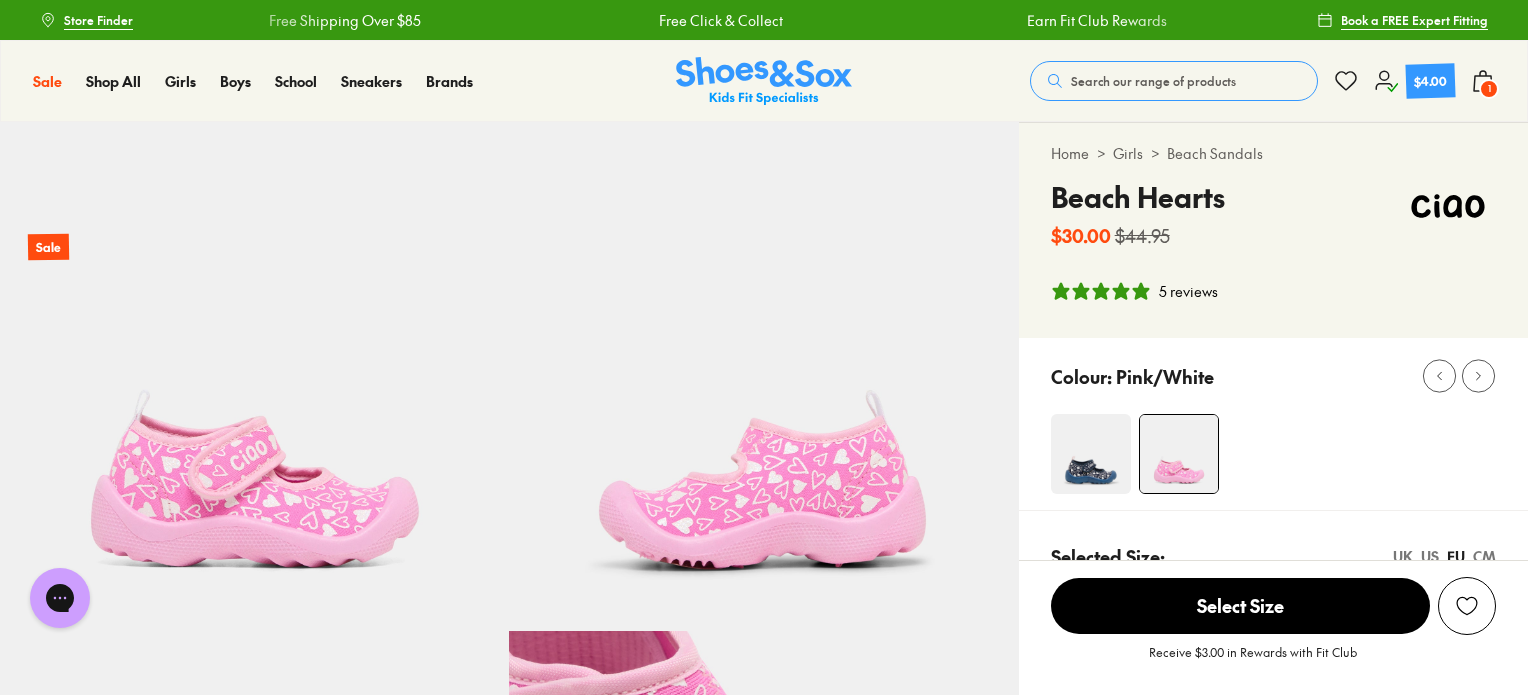 click on "1" at bounding box center [1489, 89] 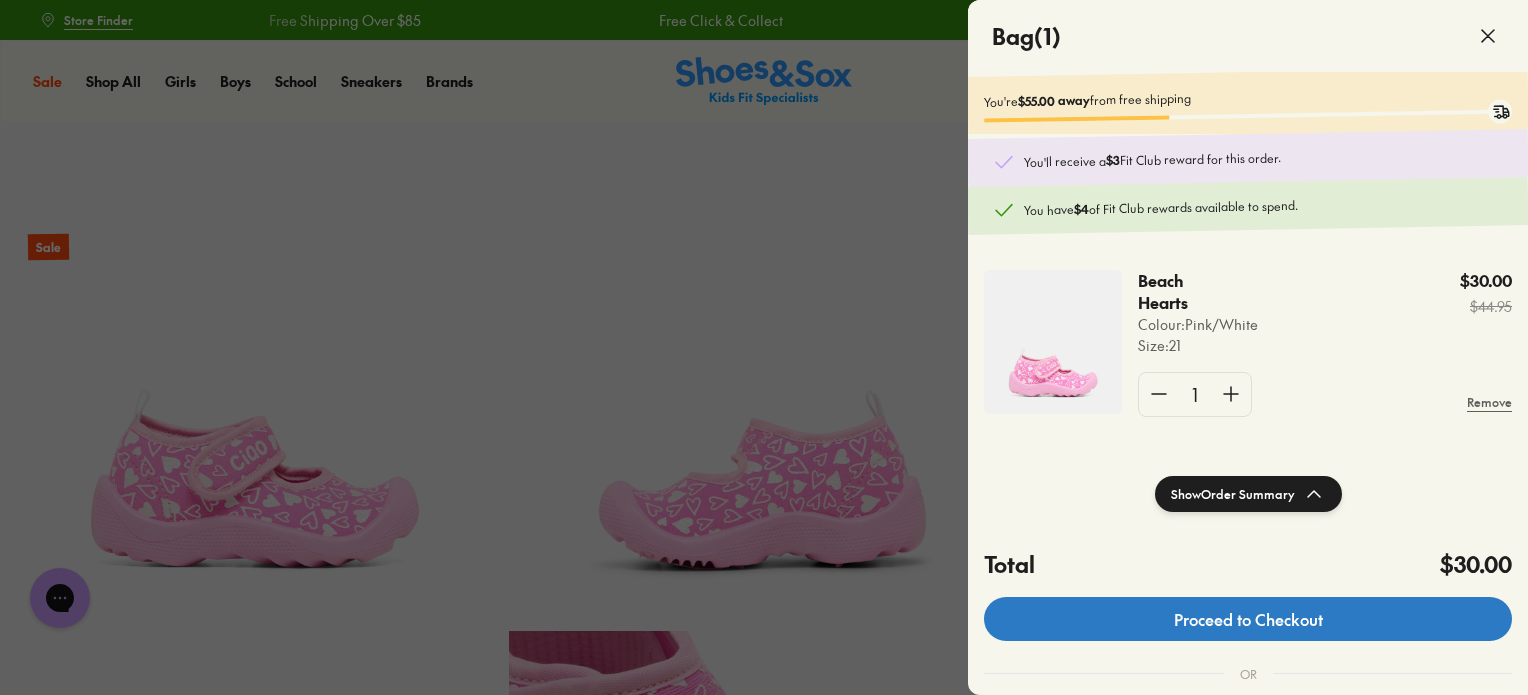 click on "Proceed to Checkout" 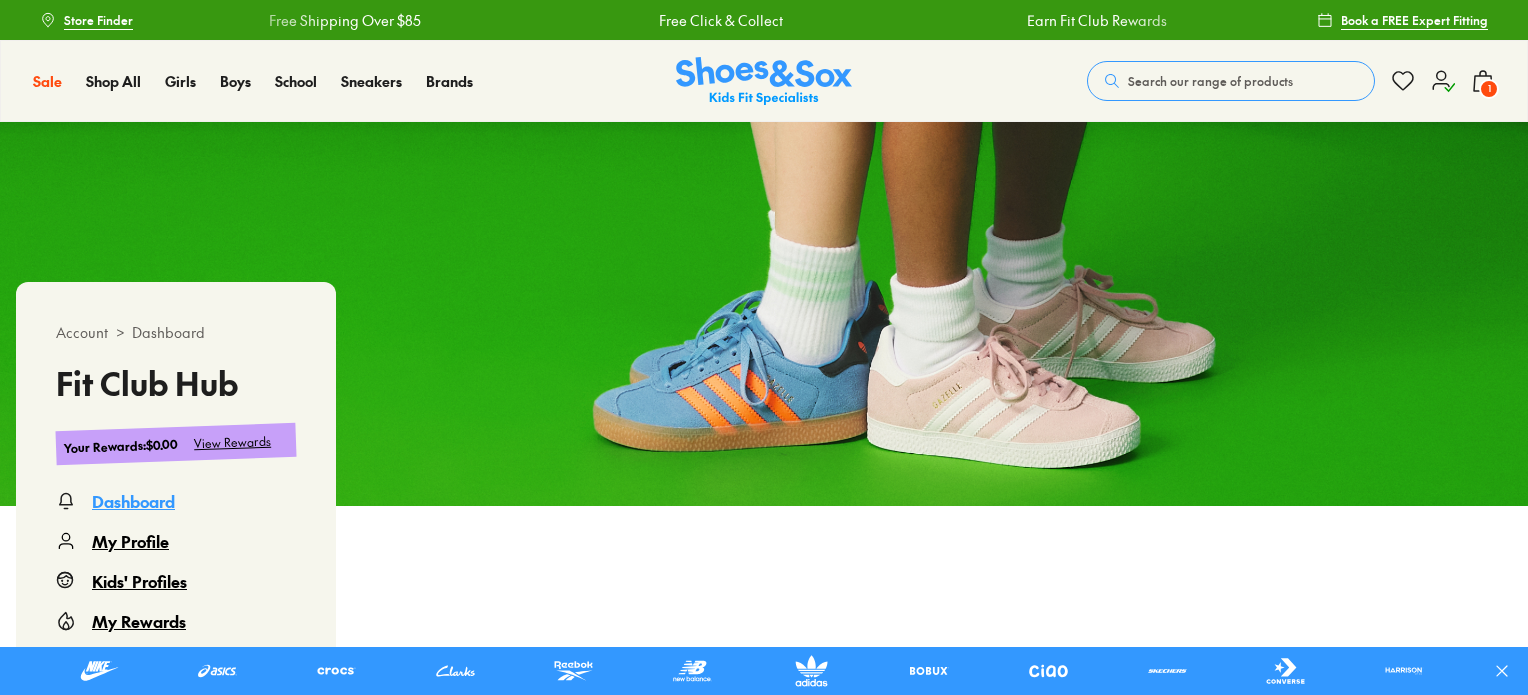 scroll, scrollTop: 0, scrollLeft: 0, axis: both 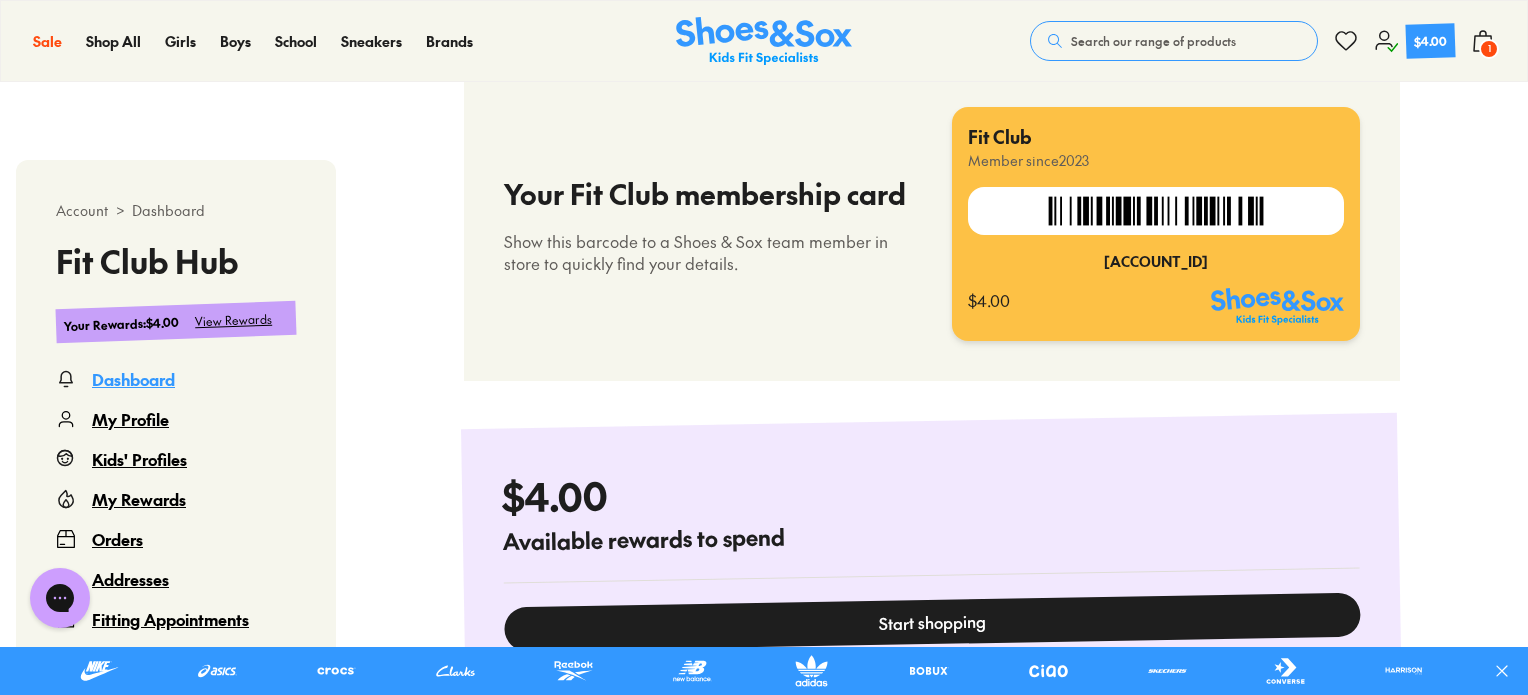 click on "My Profile" at bounding box center [130, 419] 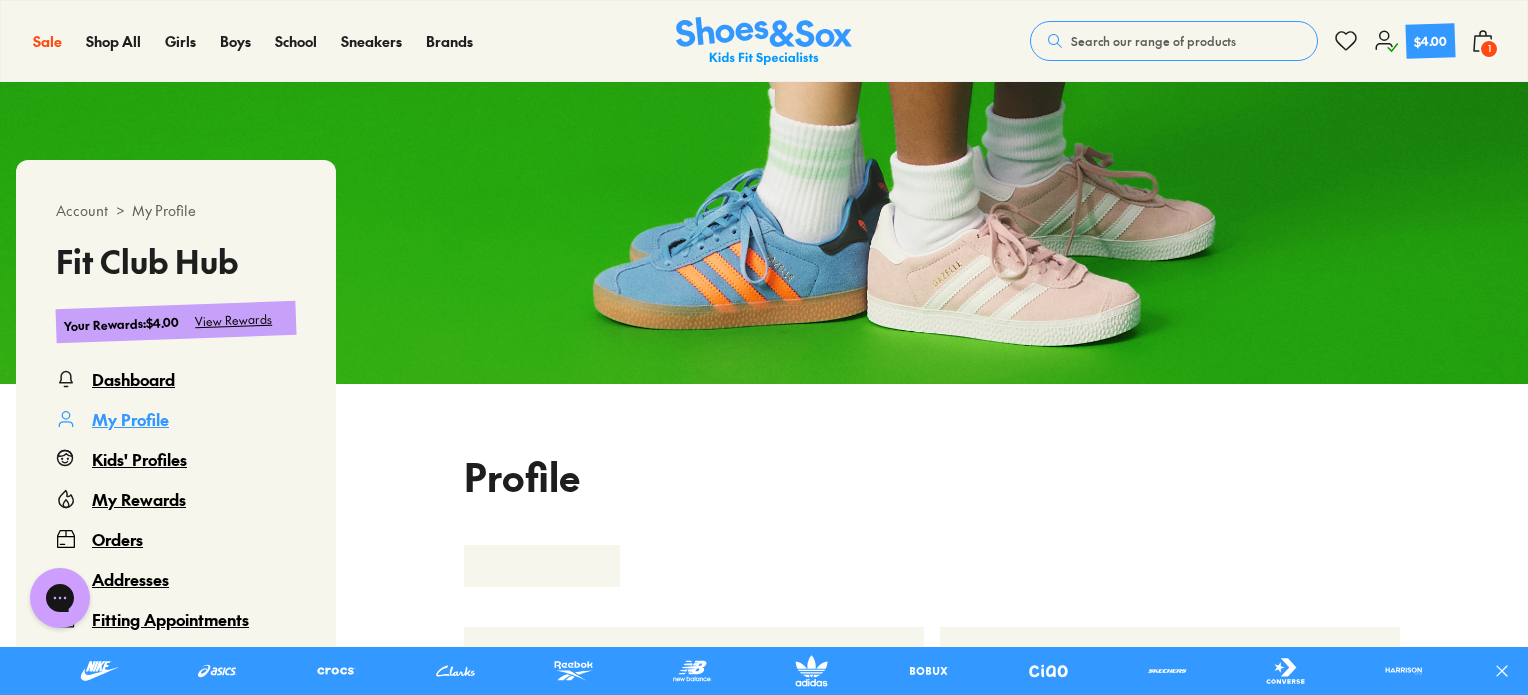scroll, scrollTop: 422, scrollLeft: 0, axis: vertical 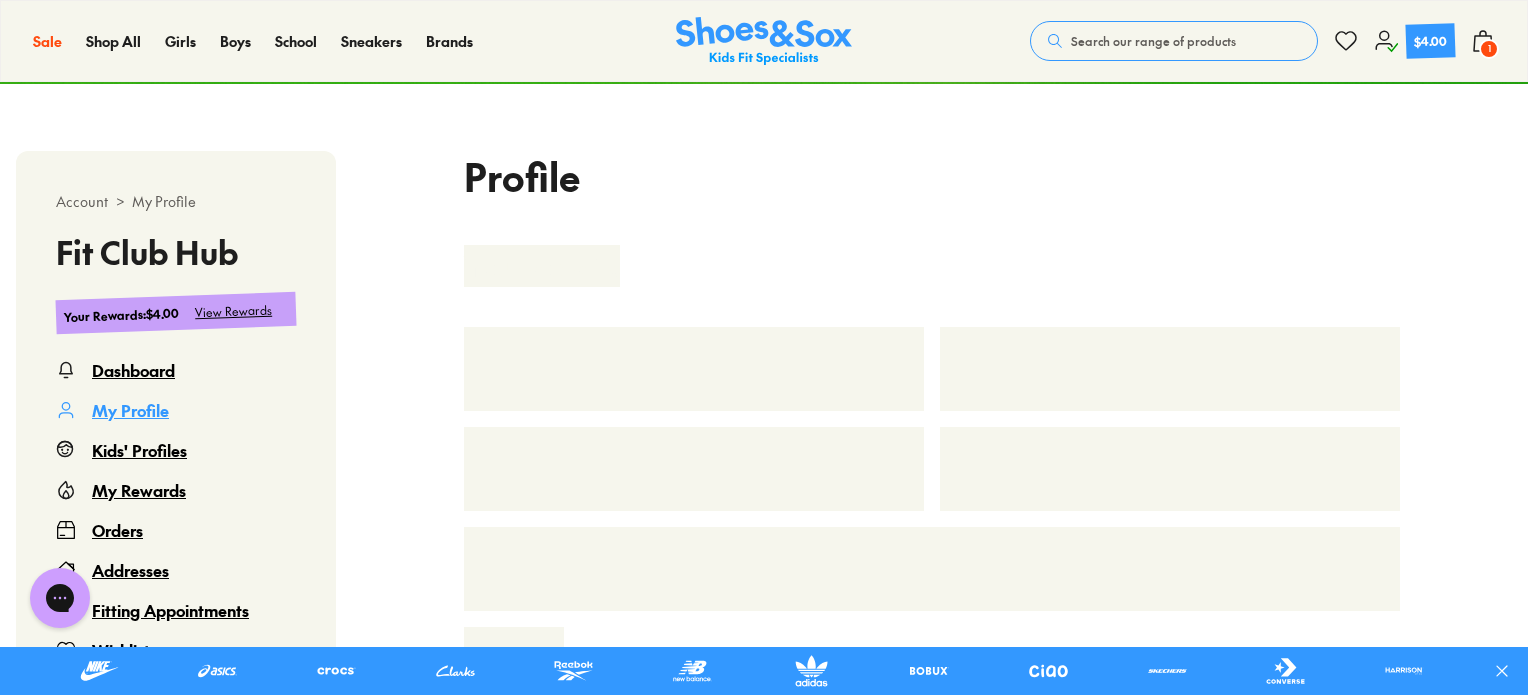 select 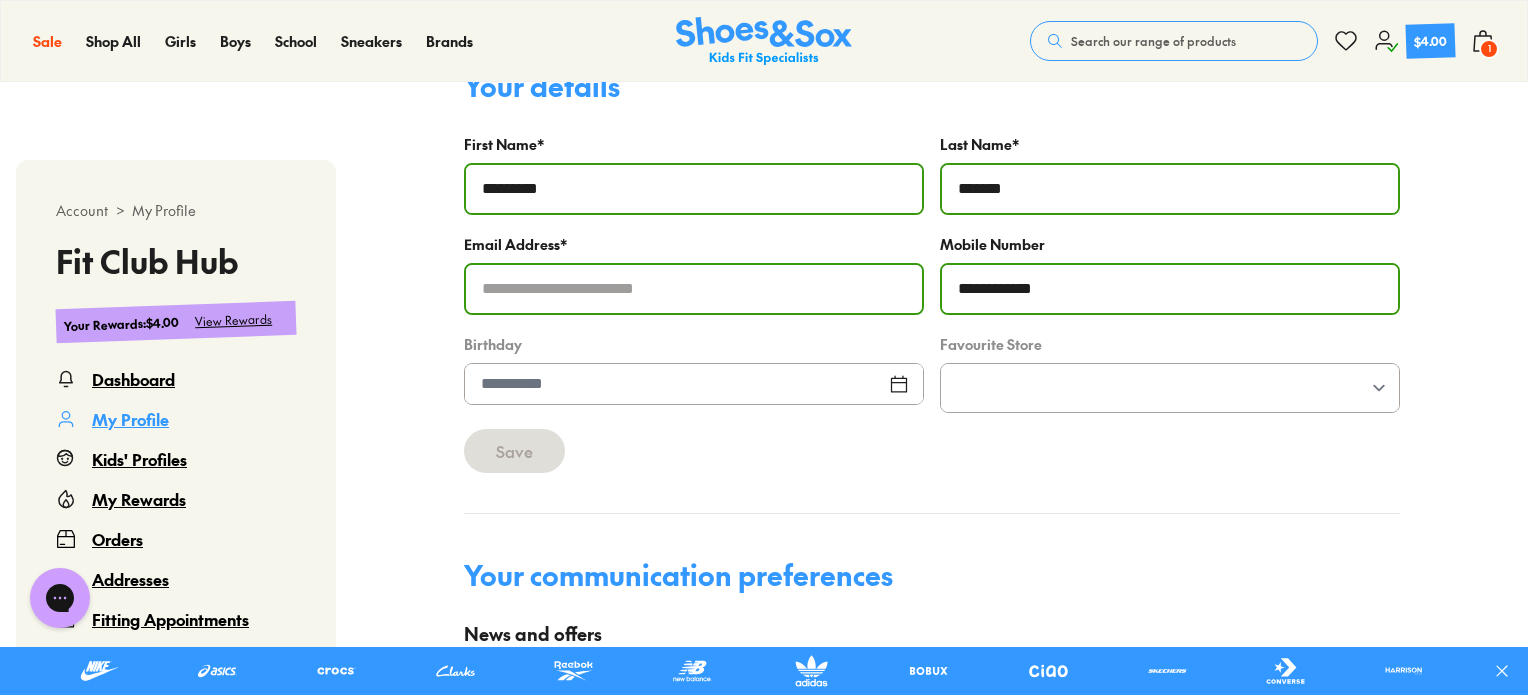 scroll, scrollTop: 622, scrollLeft: 0, axis: vertical 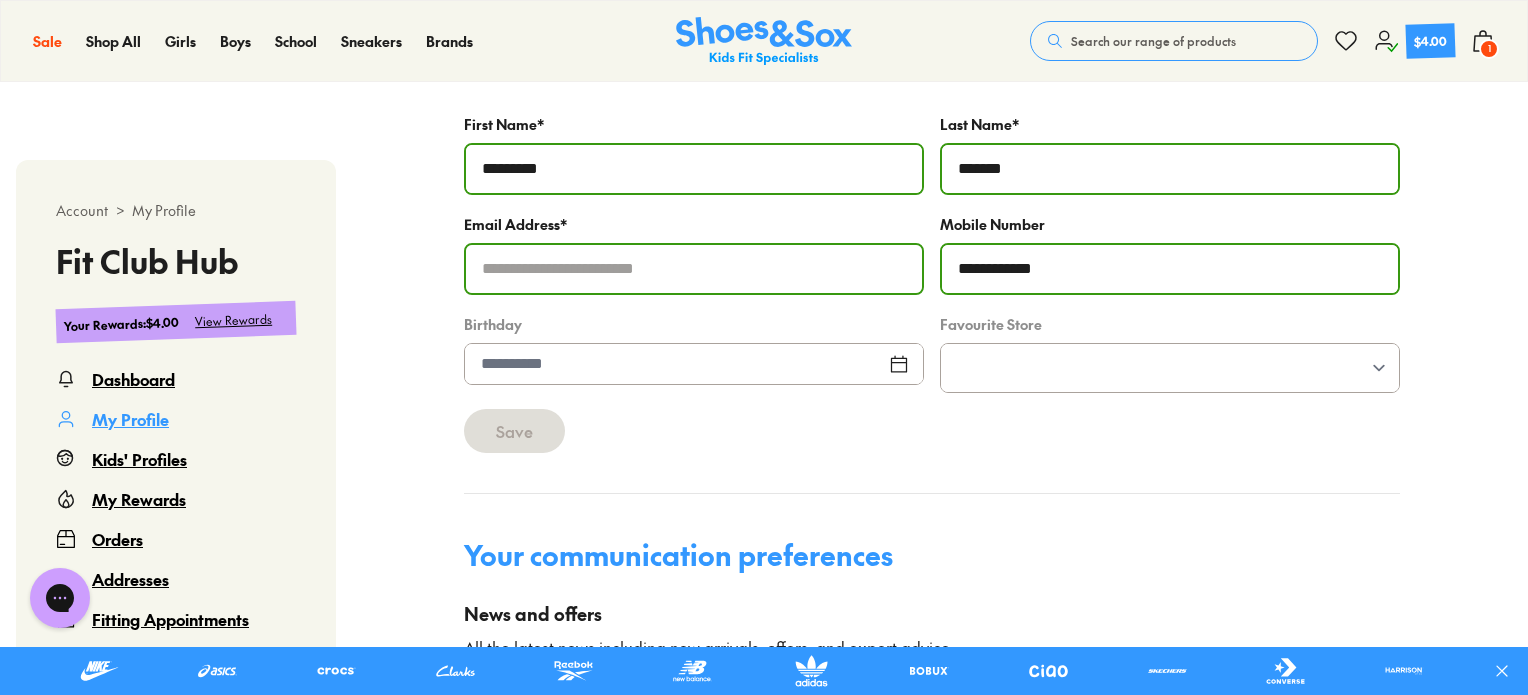 click at bounding box center (694, 364) 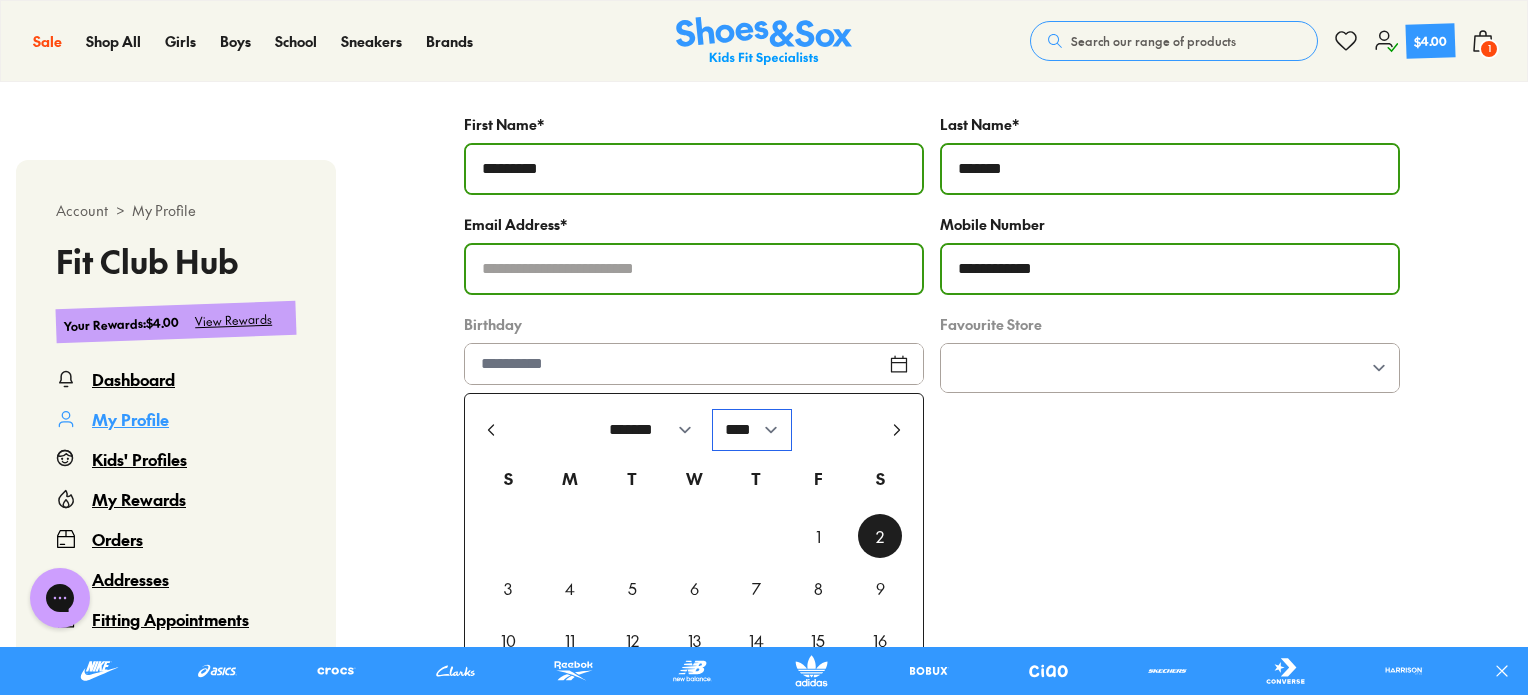 click on "**** **** **** **** **** **** **** **** **** **** **** **** **** **** **** **** **** **** **** **** **** **** **** **** **** **** **** **** **** **** **** **** **** **** **** **** **** **** **** **** **** **** **** **** **** **** **** **** **** **** **** **** **** **** **** **** **** **** **** **** **** **** **** **** **** **** **** **** **** **** **** **** **** **** **** **** **** **** **** **** **** **** **** **** **** **** **** **** **** **** **** **** **** **** **** **** **** **** **** **** **** **** **** **** **** **** **** **** **** **** **** **** **** **** **** **** **** **** **** **** **** **** **** **** **** **** **** **** **** **** **** **** **** **** **** **** **** **** **** **** **** **** **** **** **** **** **** **** **** **** ****" at bounding box center [752, 430] 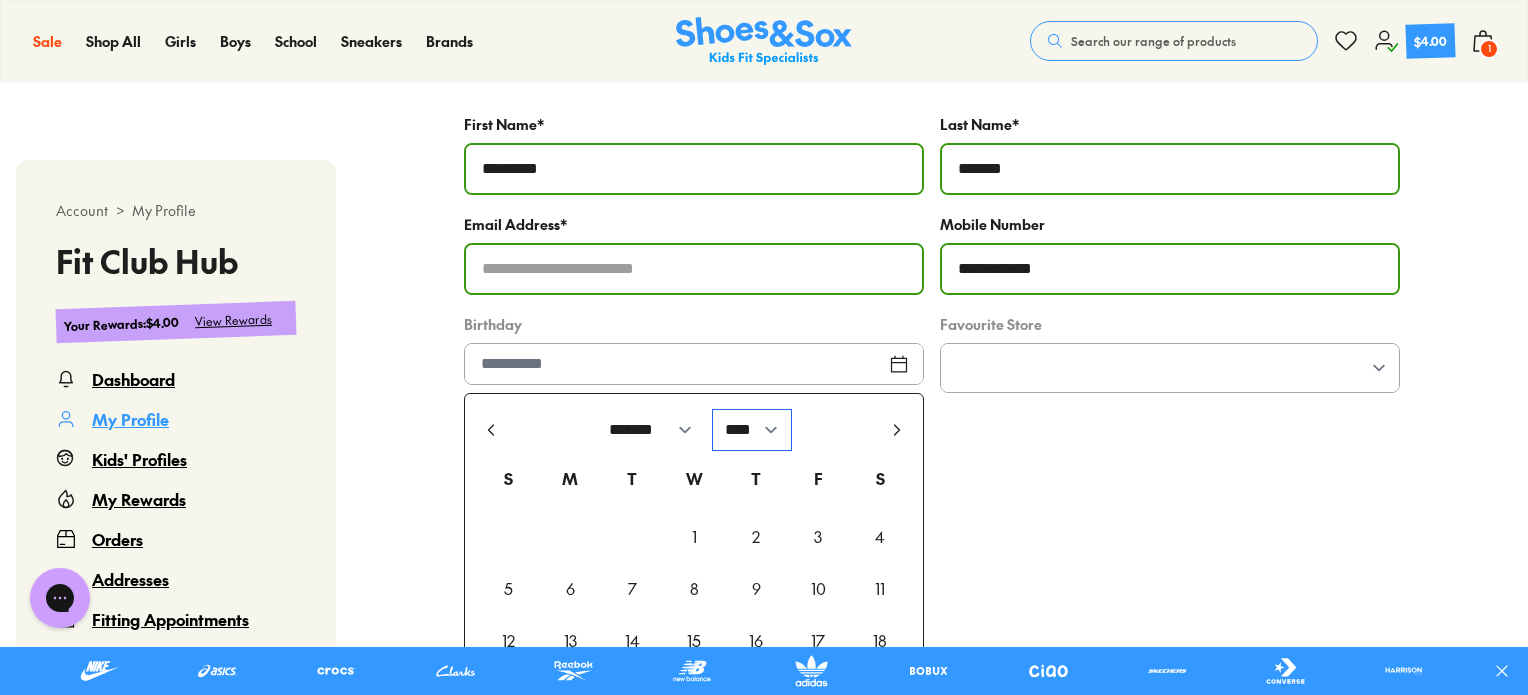 scroll, scrollTop: 722, scrollLeft: 0, axis: vertical 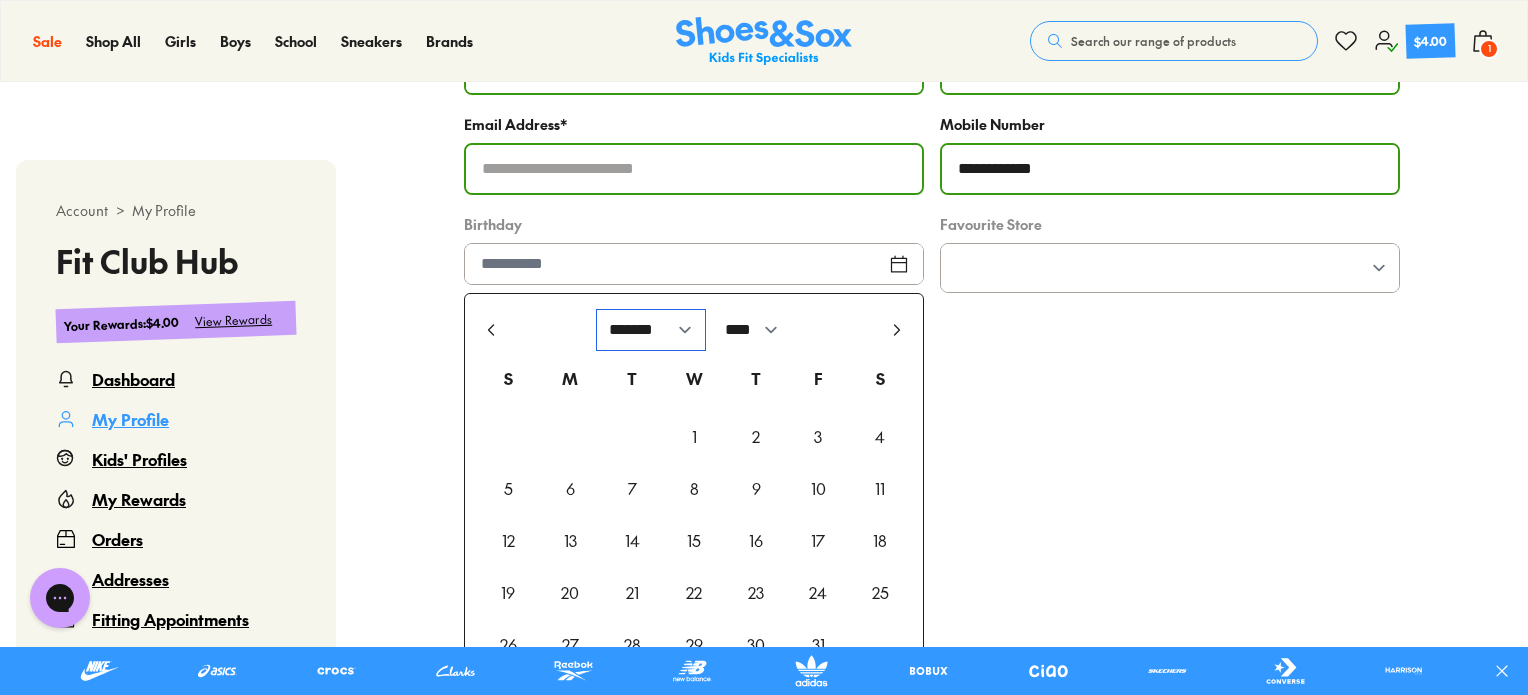 click on "******* ******** ***** ***** *** **** **** ****** ********* ******* ******** ********" at bounding box center [651, 330] 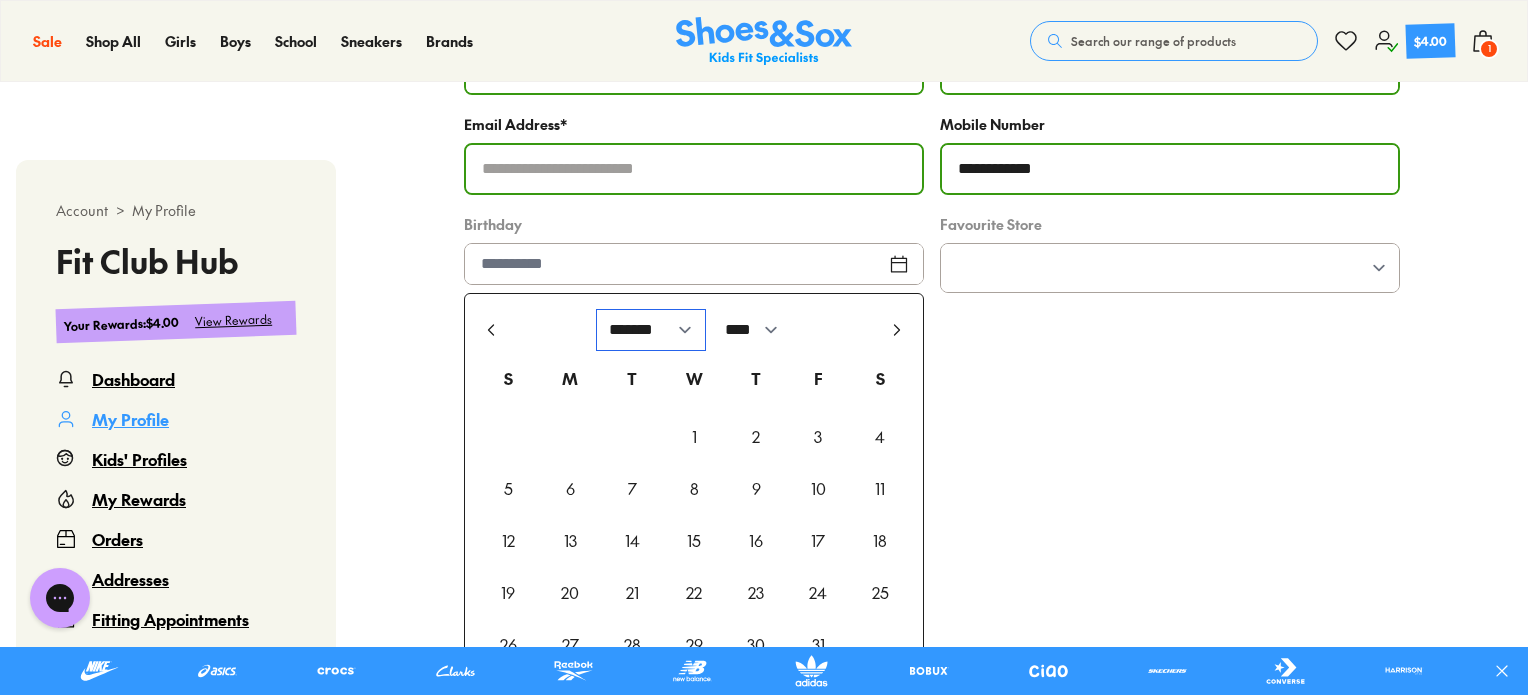 select on "*" 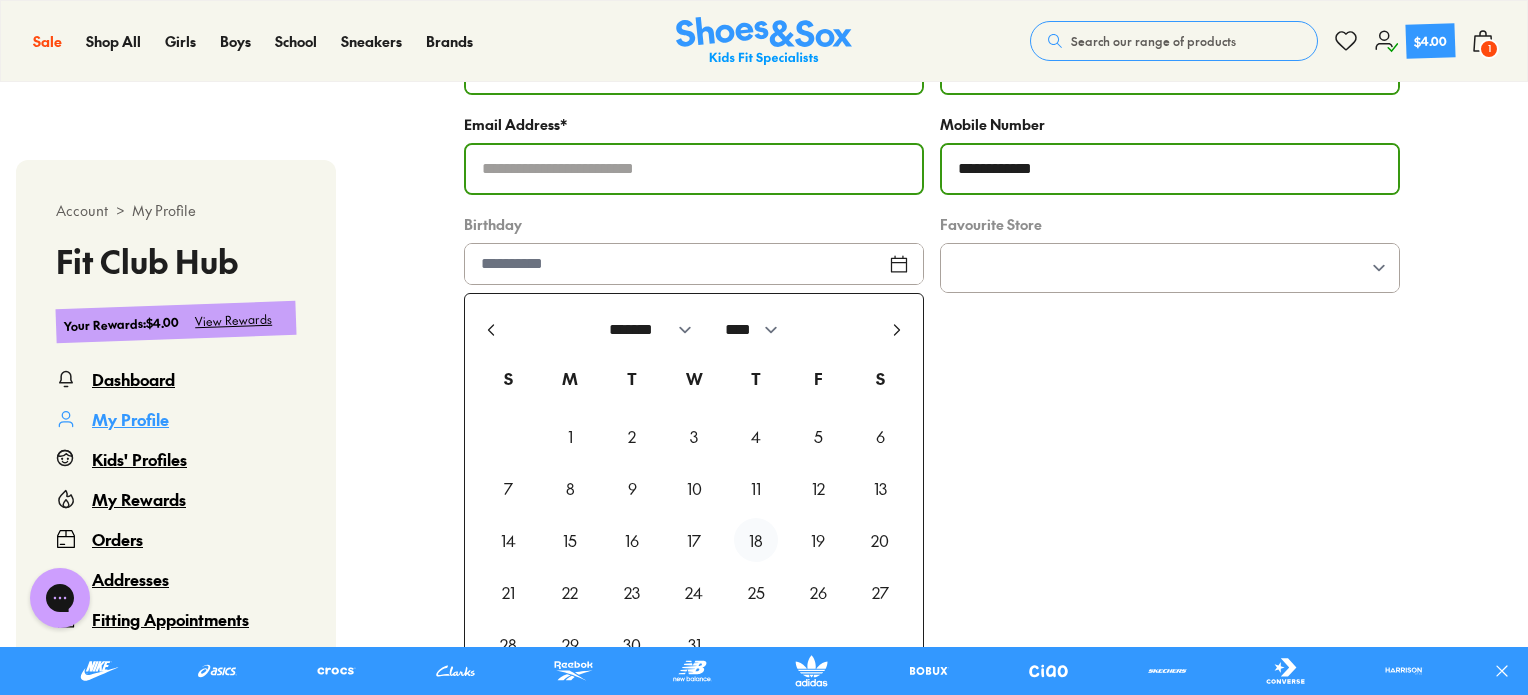 click on "18" at bounding box center [756, 540] 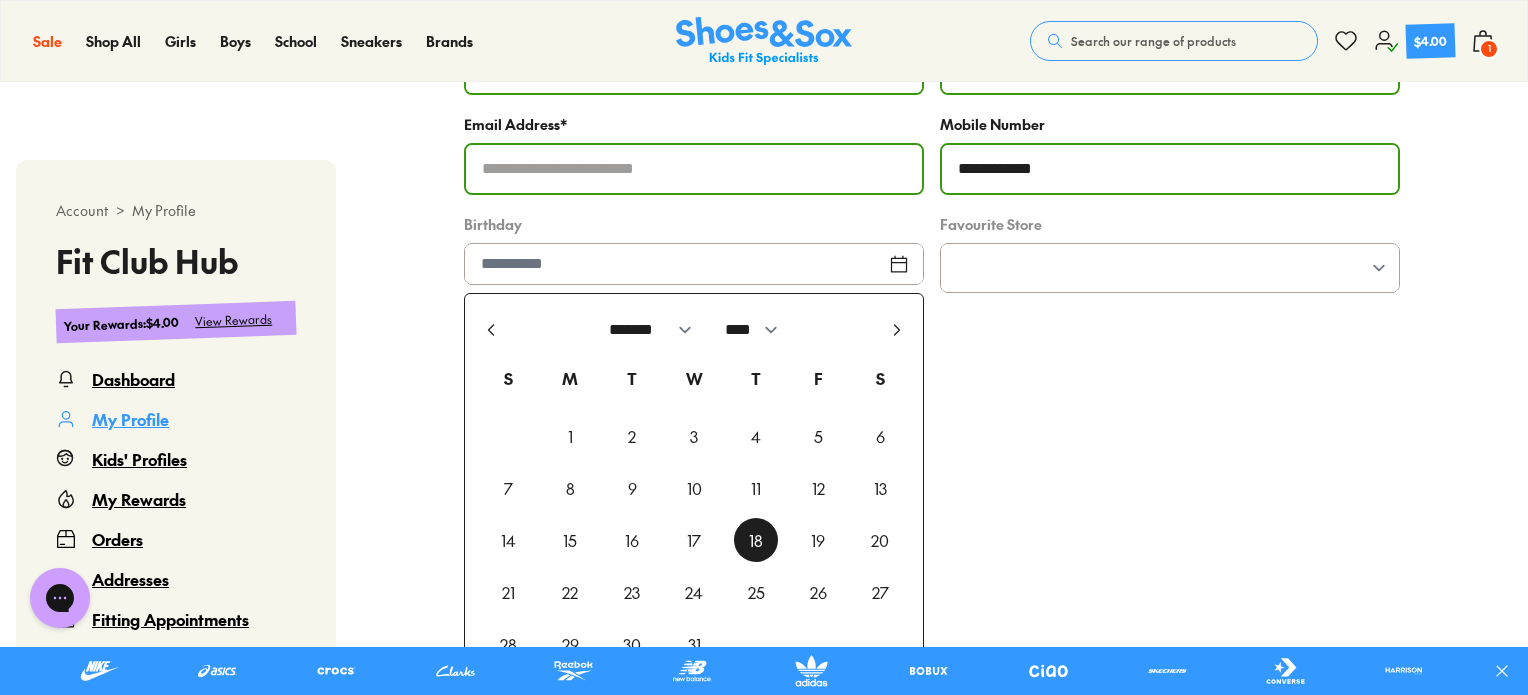 click on "**********" at bounding box center [1170, 481] 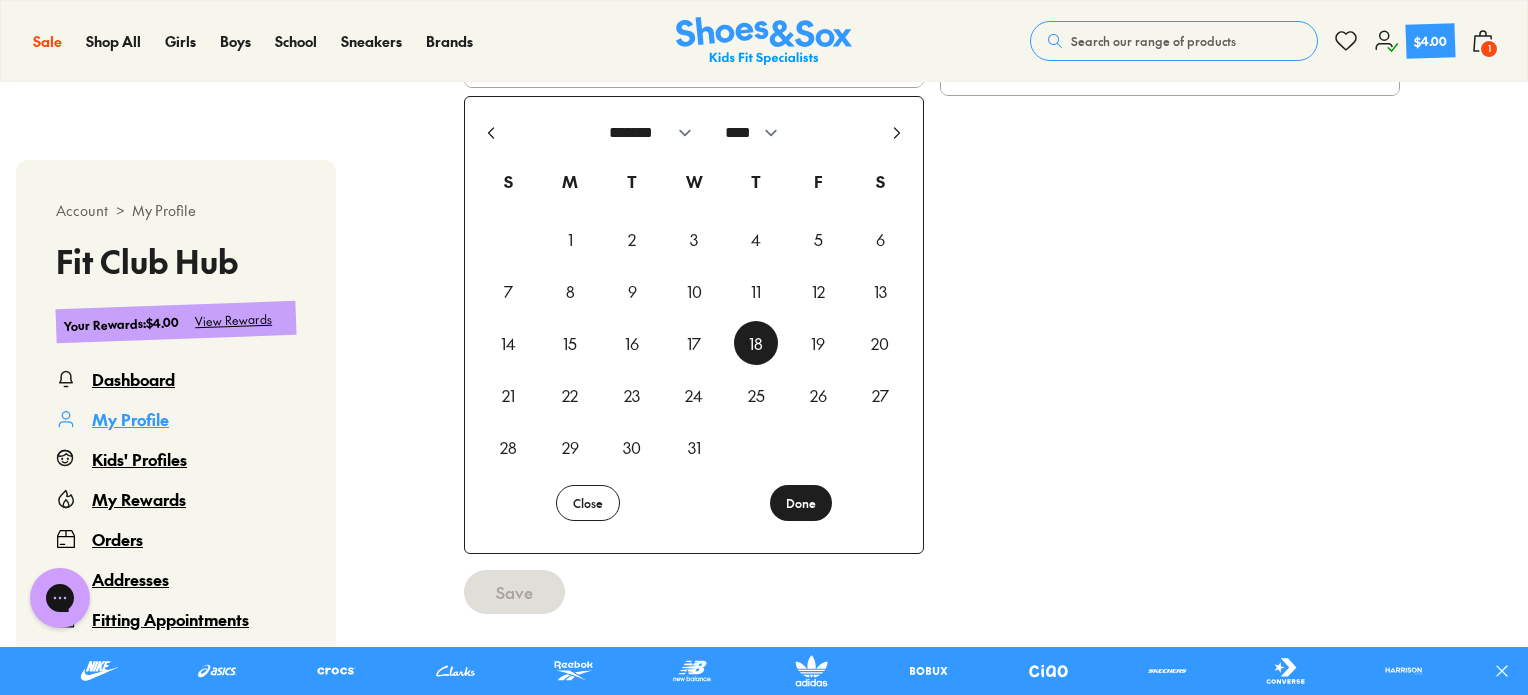 scroll, scrollTop: 922, scrollLeft: 0, axis: vertical 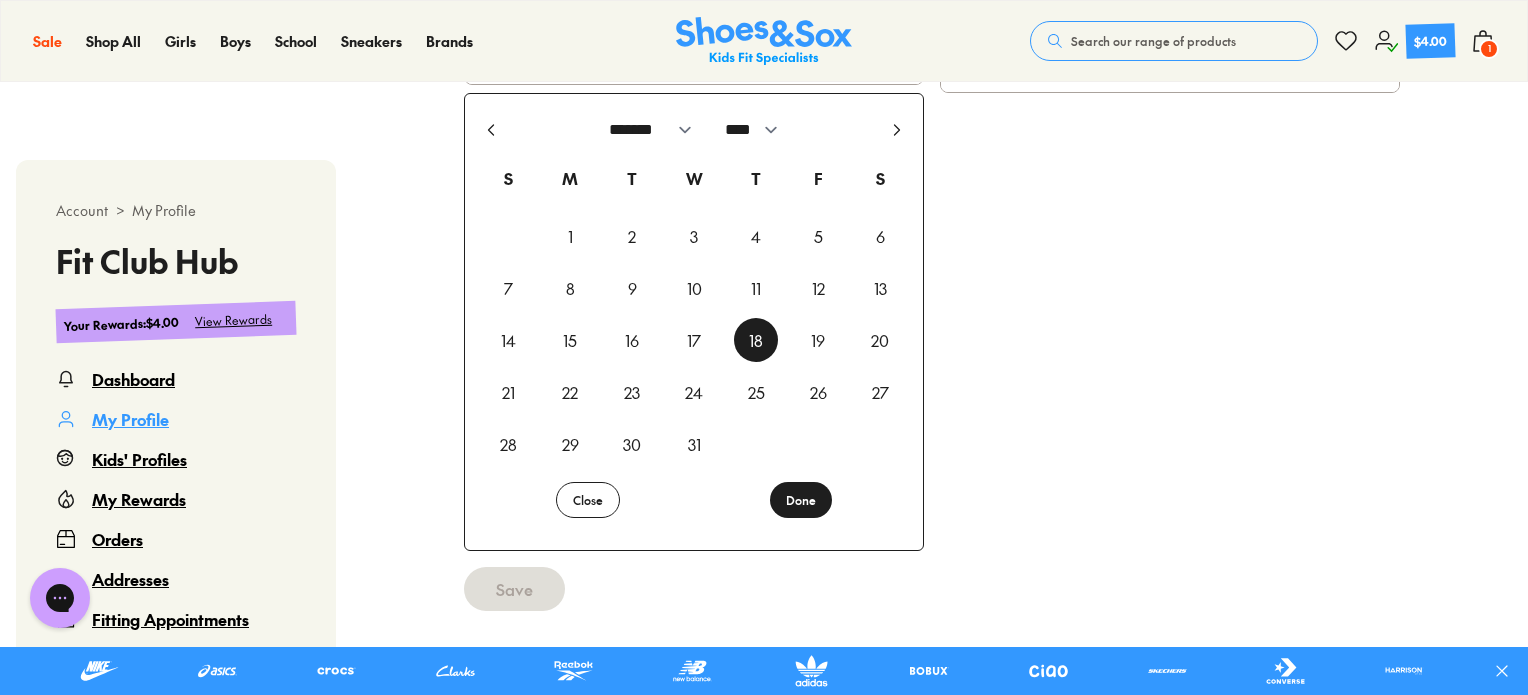 click on "Done" at bounding box center (801, 500) 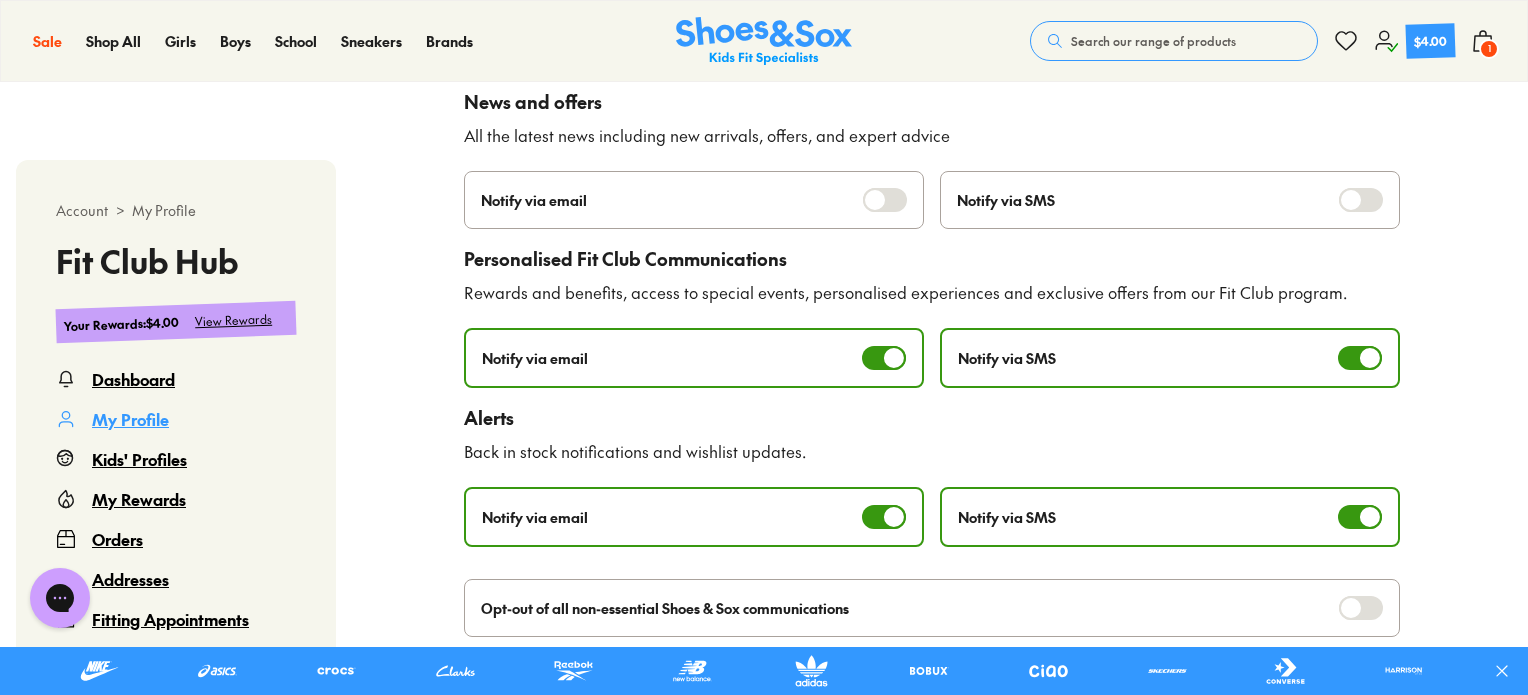 scroll, scrollTop: 1122, scrollLeft: 0, axis: vertical 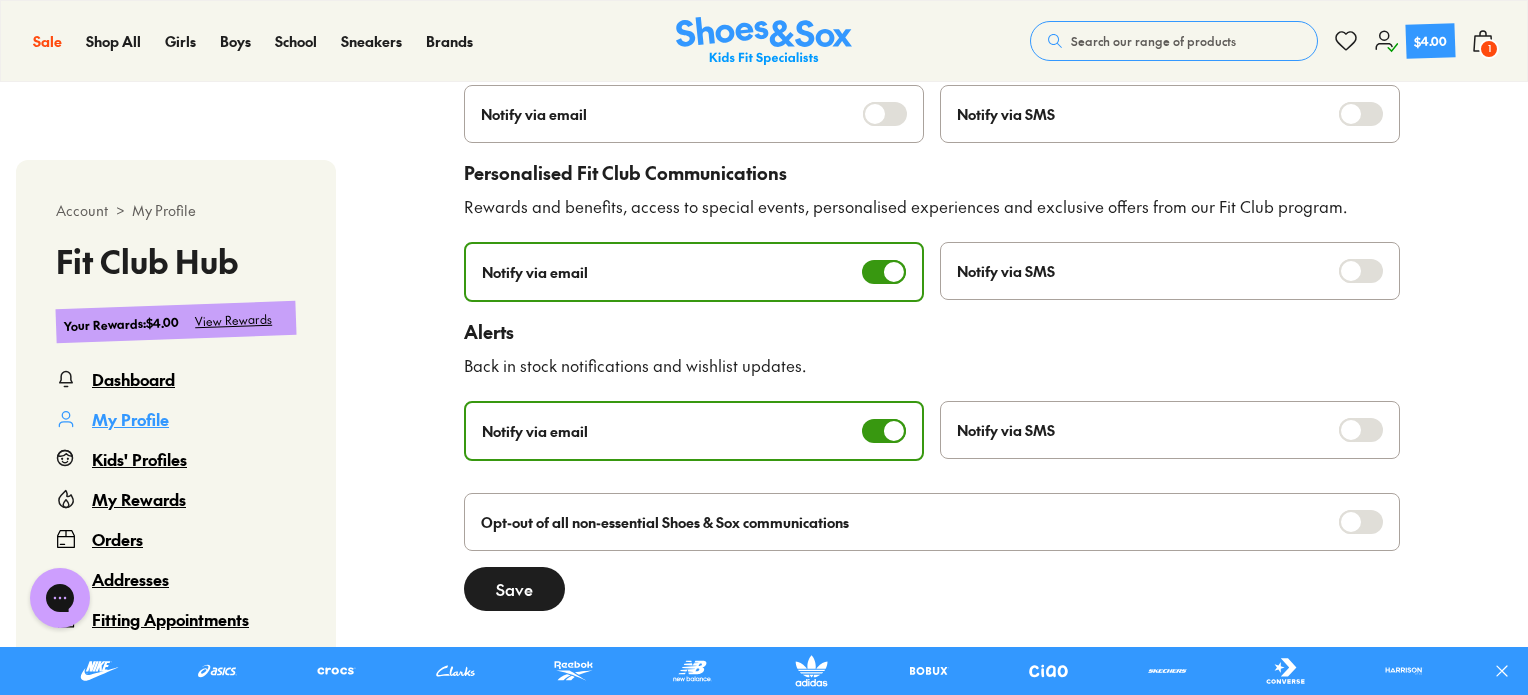 click on "Save" at bounding box center (514, 589) 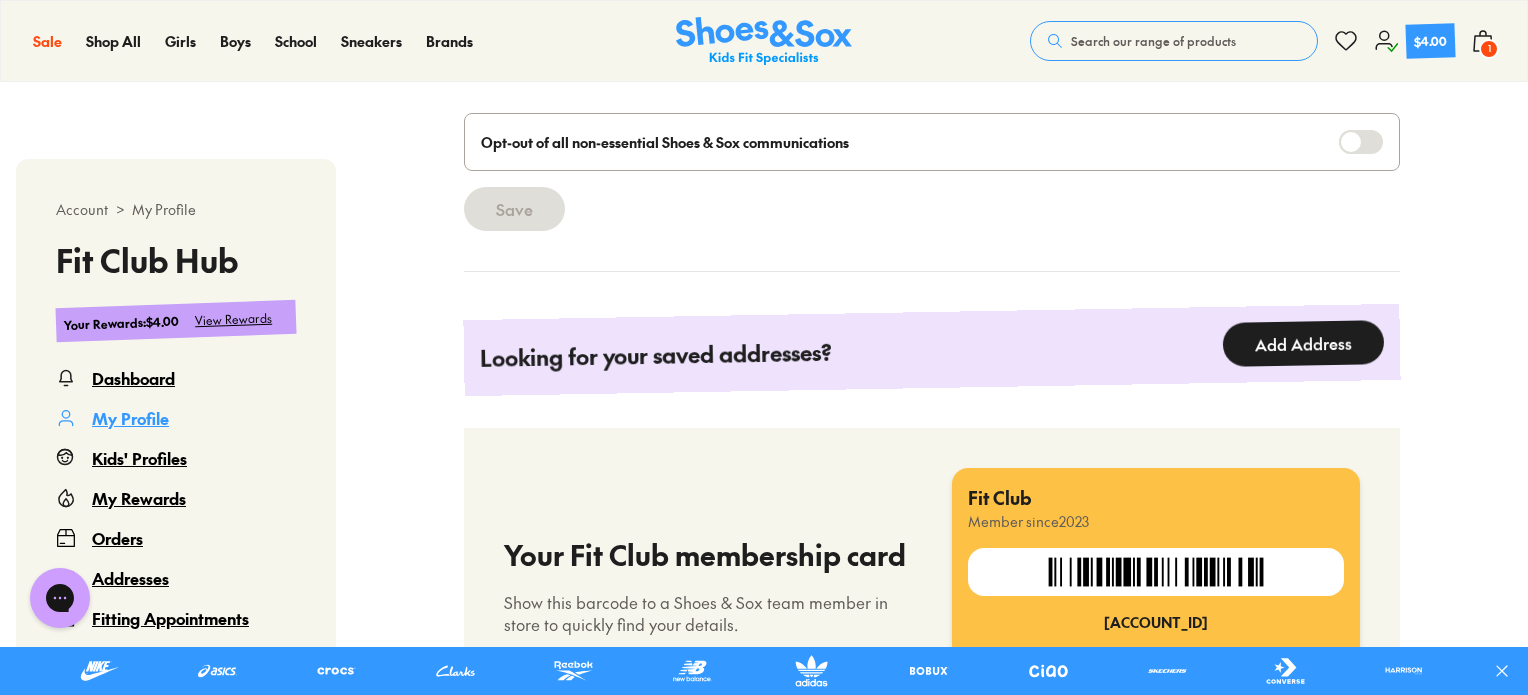 scroll, scrollTop: 1620, scrollLeft: 0, axis: vertical 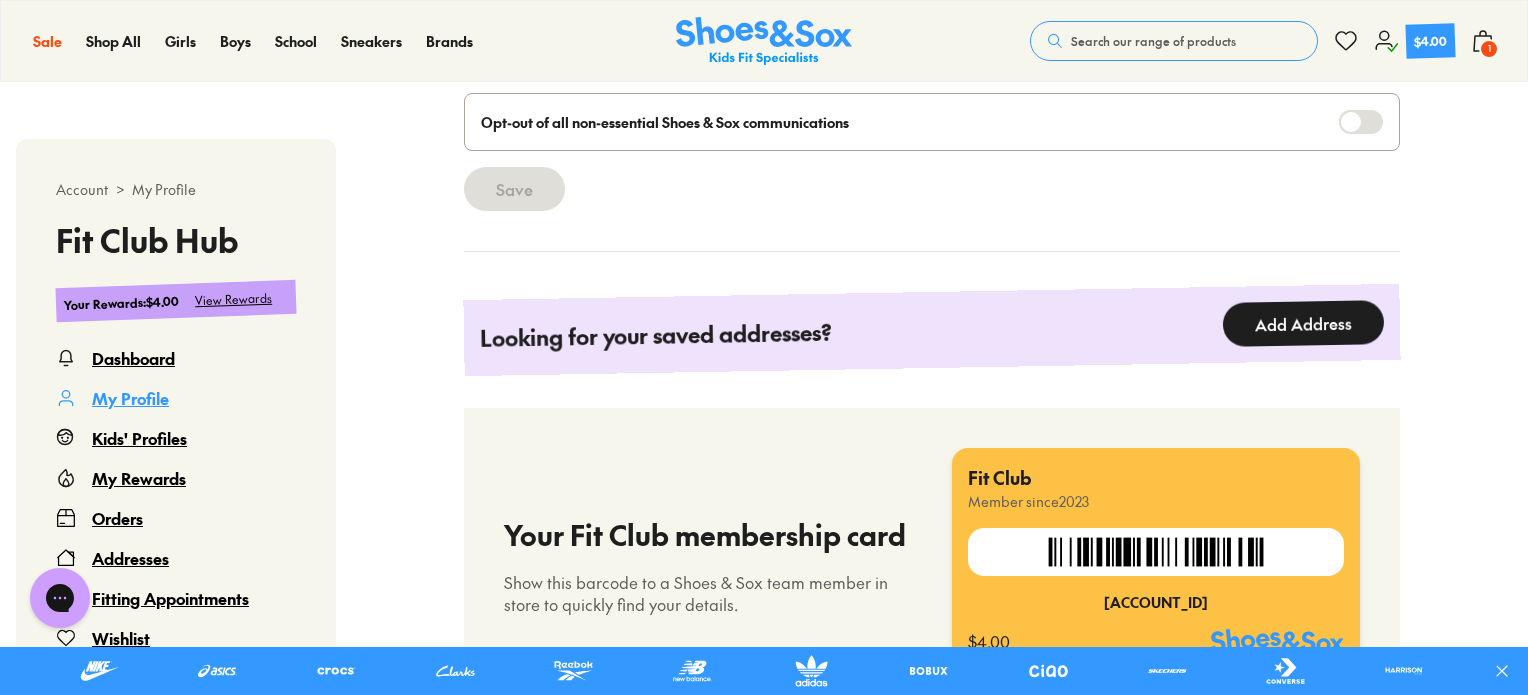 click on "Add Address" at bounding box center [1304, 323] 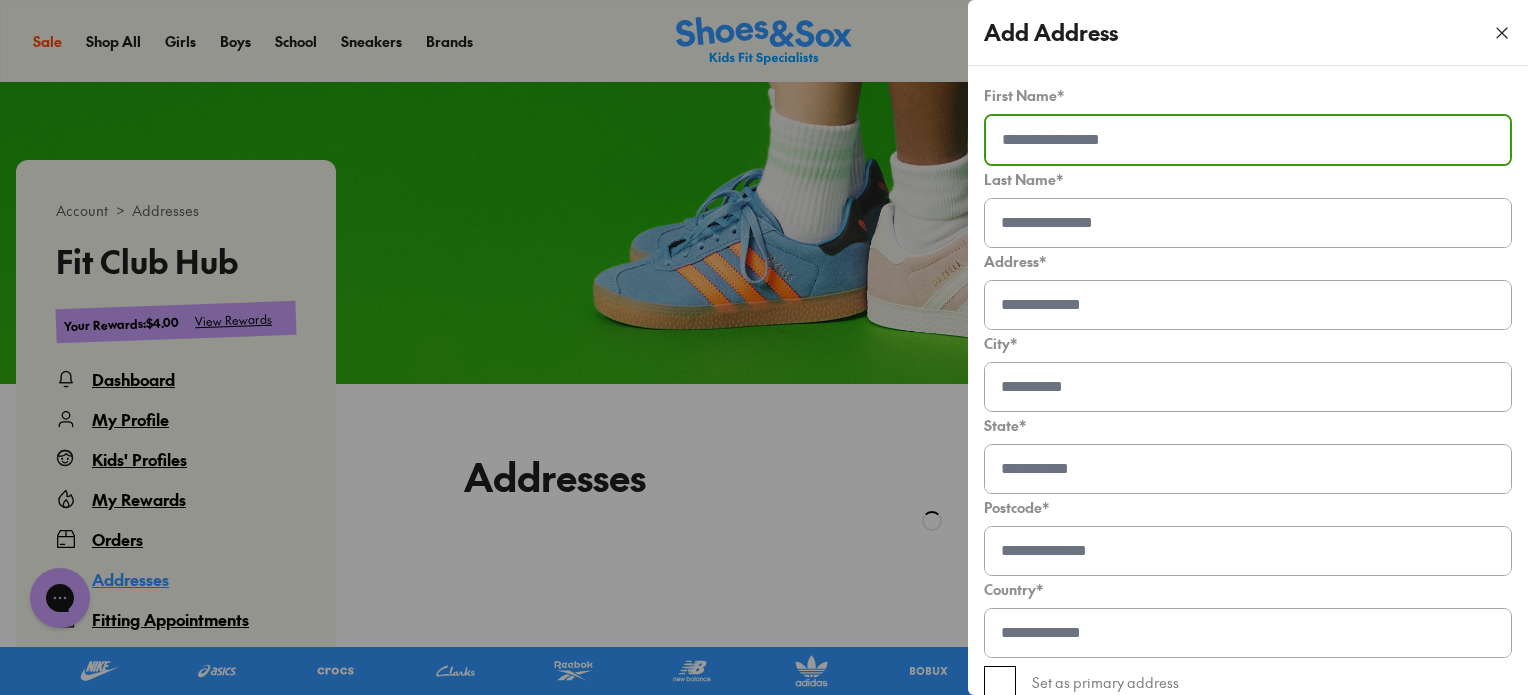 click at bounding box center [1248, 140] 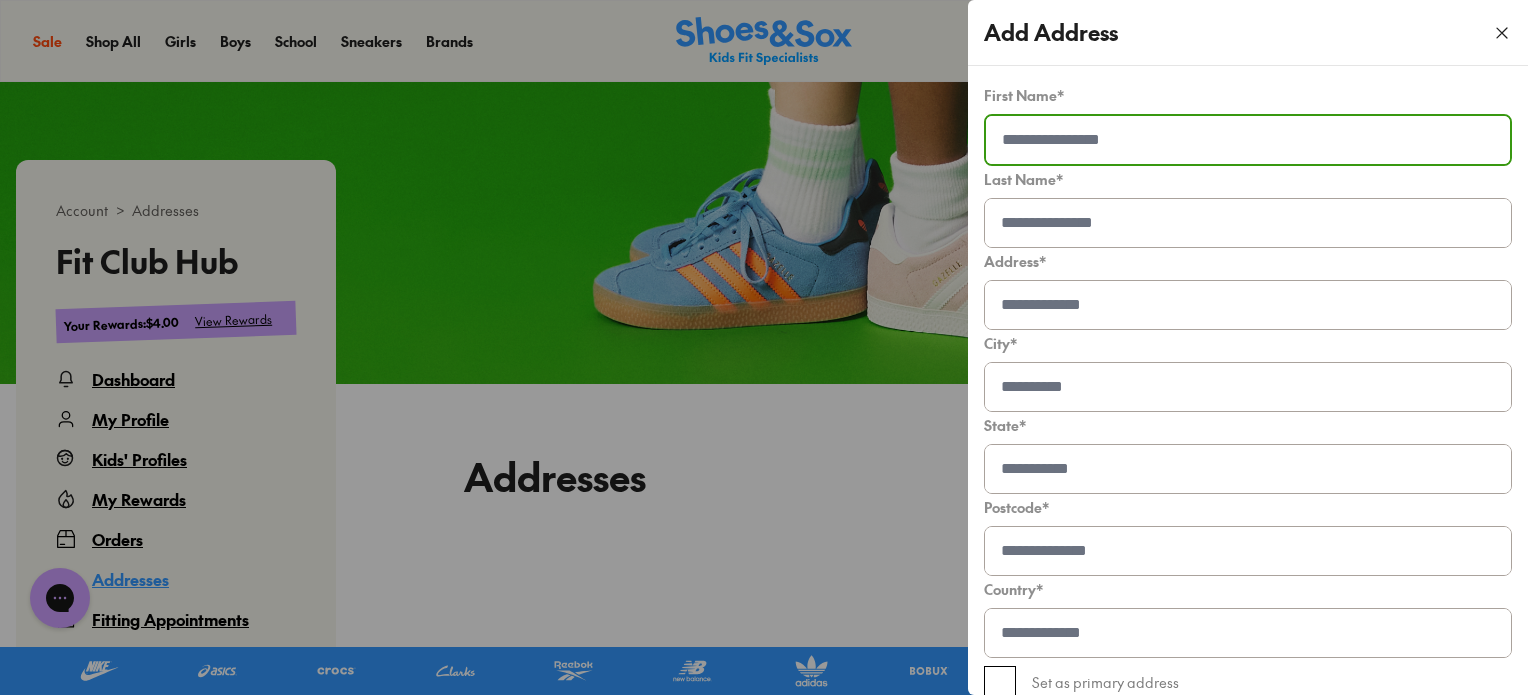 type on "*********" 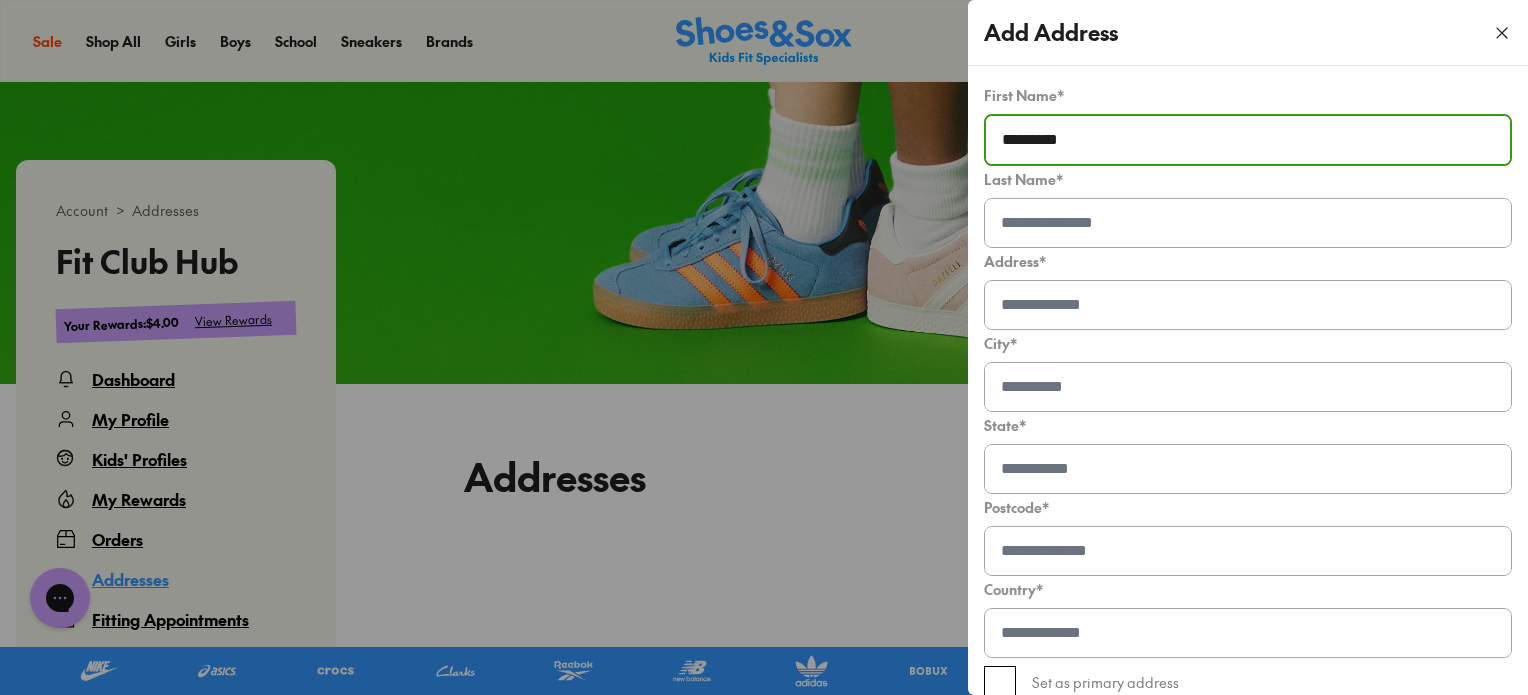 type on "*******" 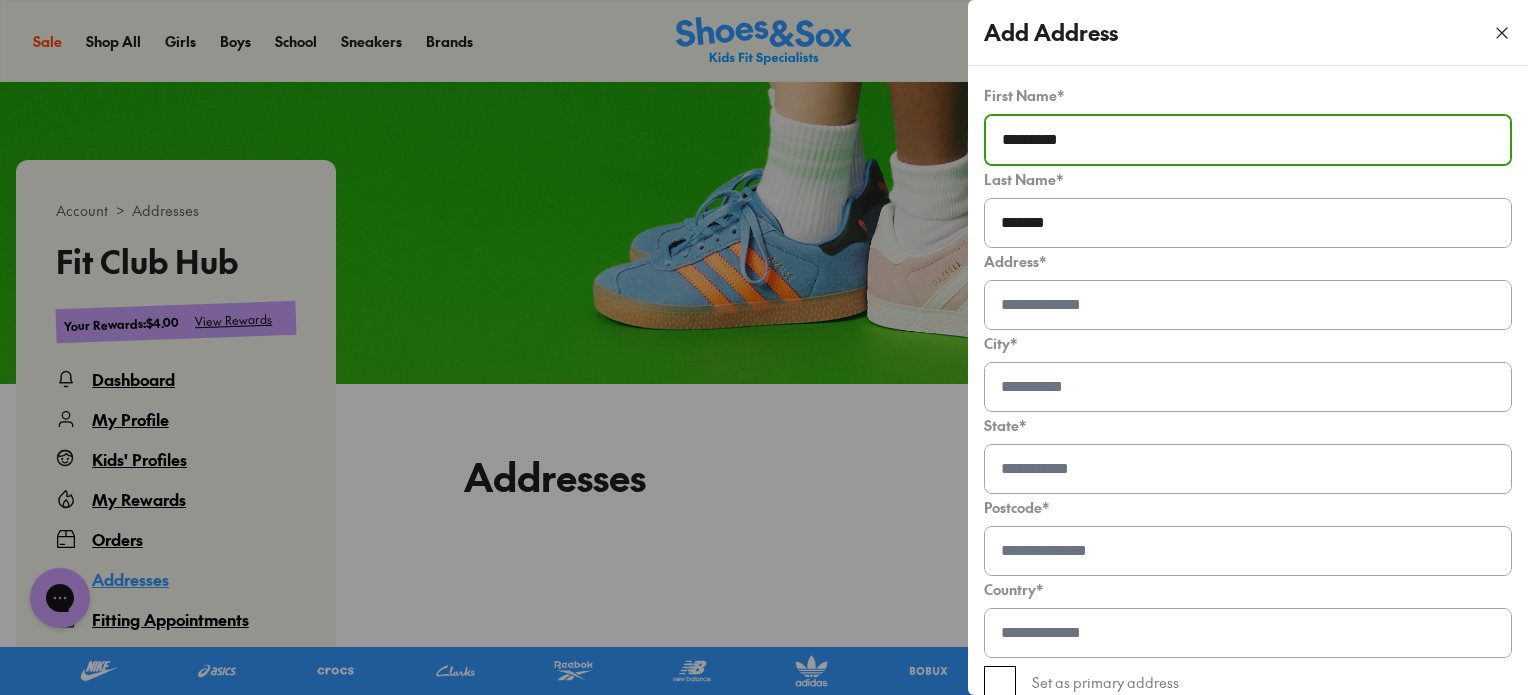 type on "**********" 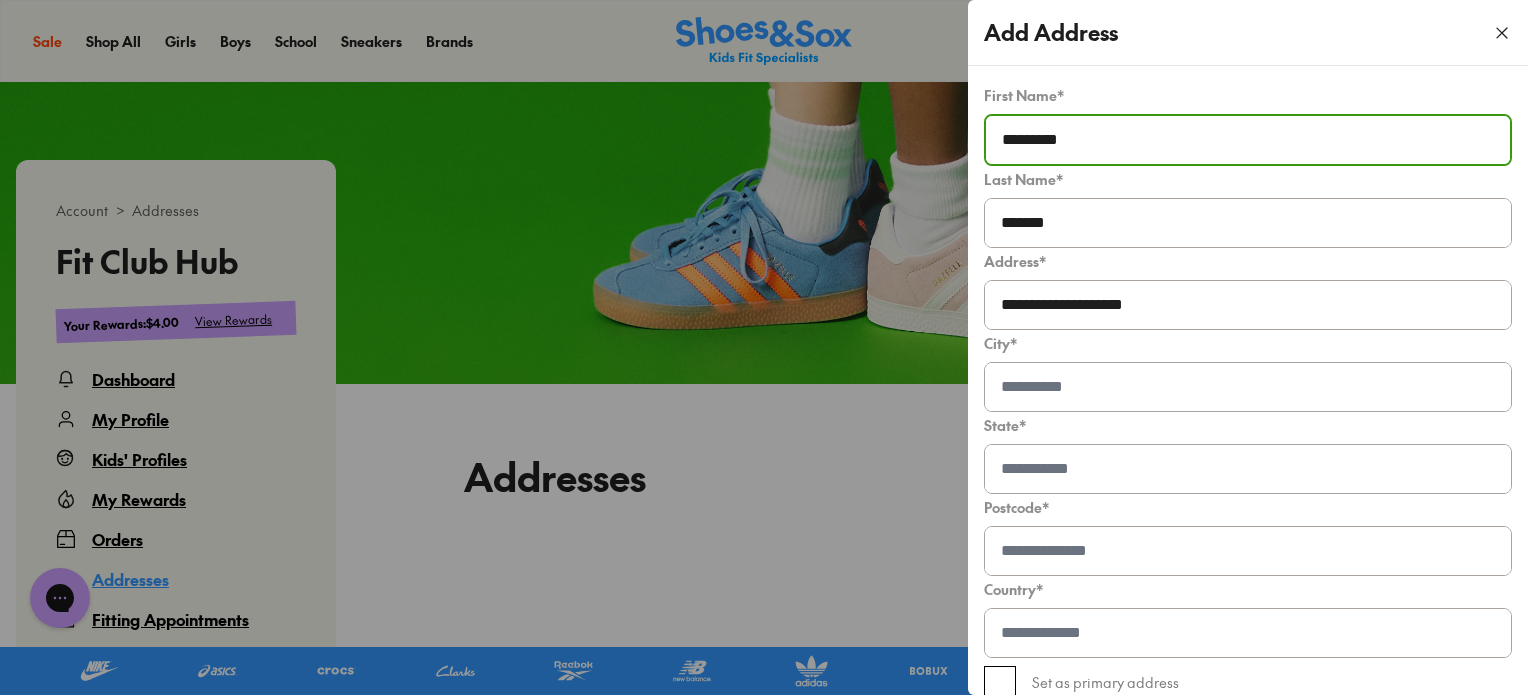 type on "**********" 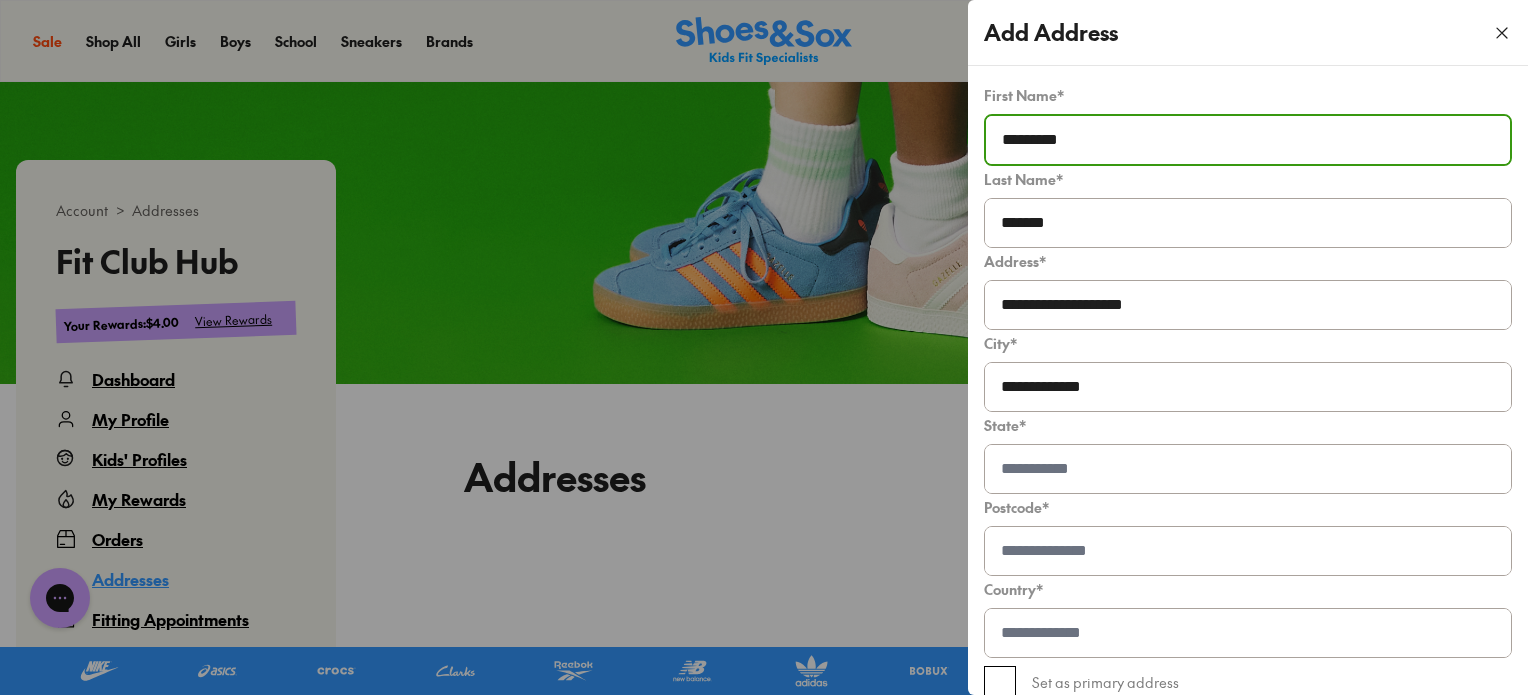 type on "***" 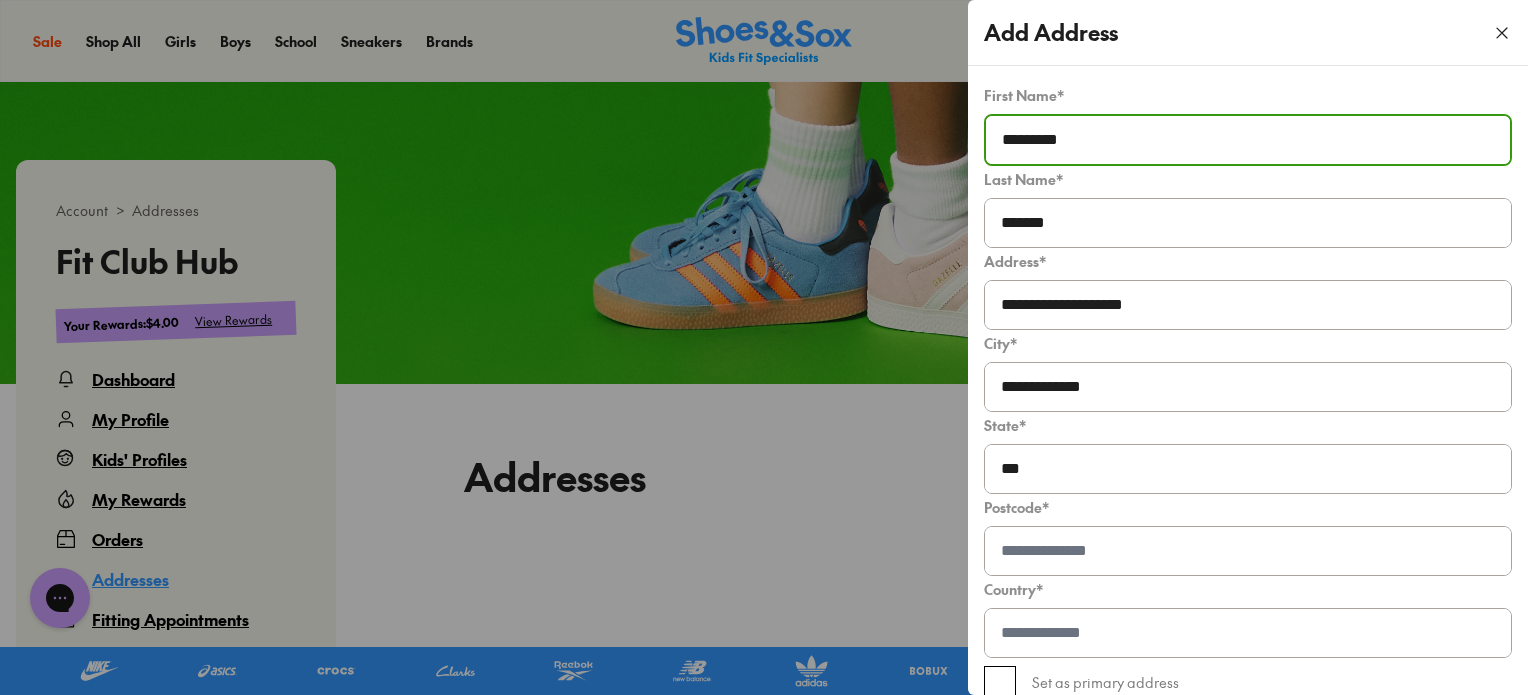 type on "****" 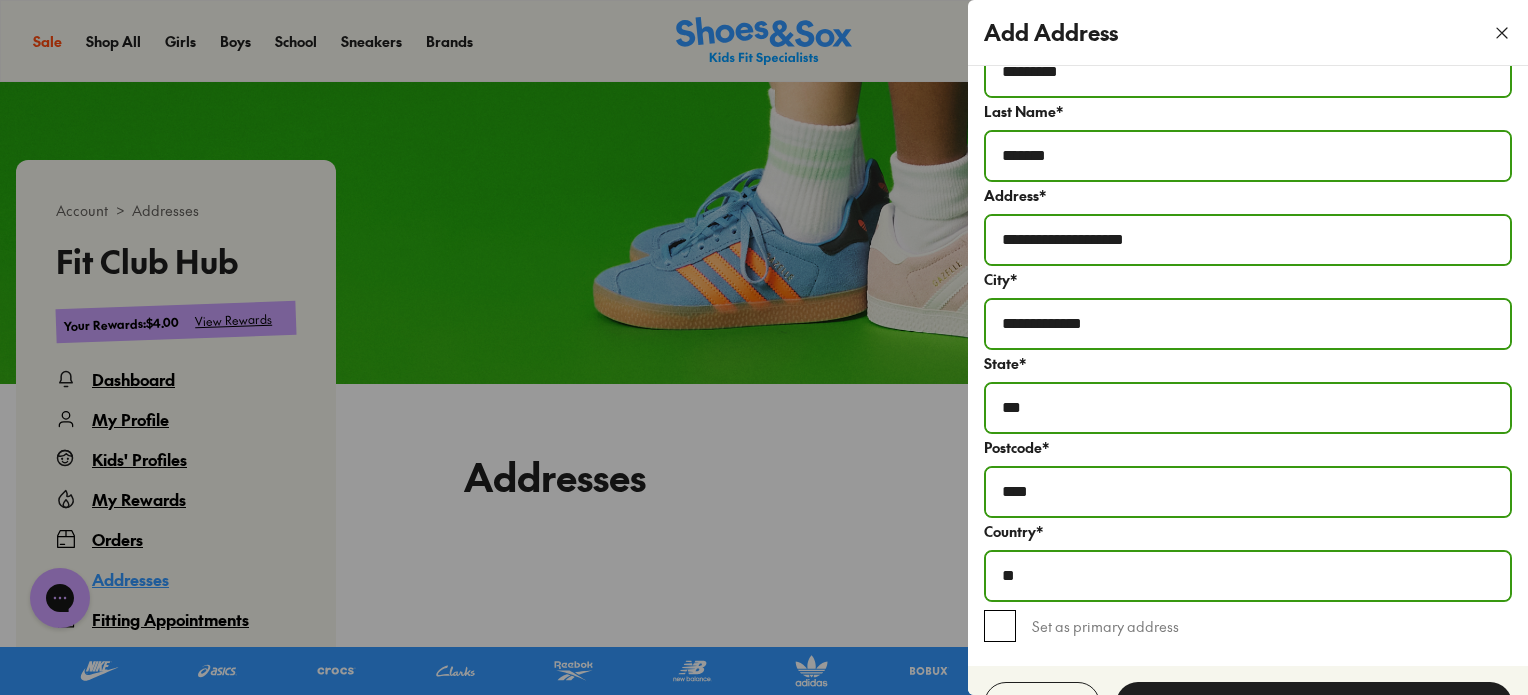 scroll, scrollTop: 108, scrollLeft: 0, axis: vertical 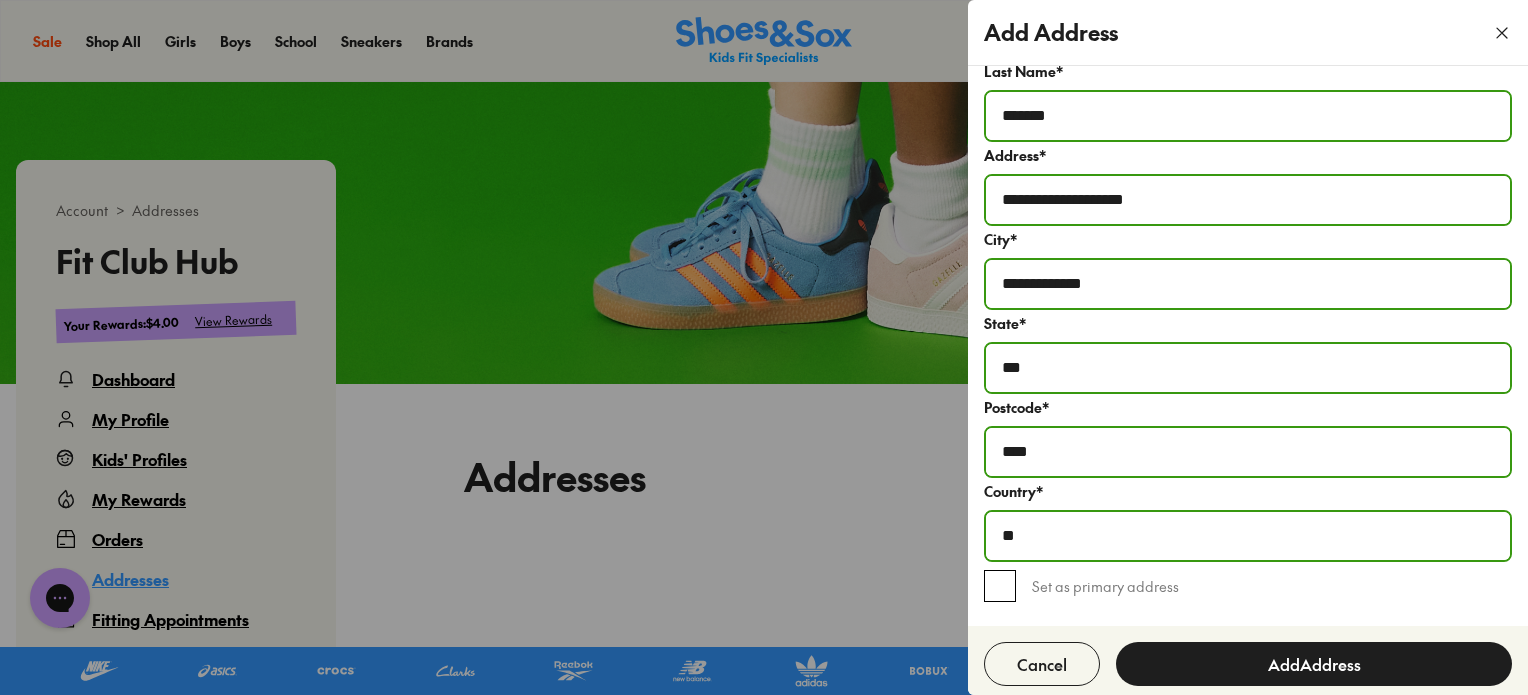 click on "**" at bounding box center (1248, 536) 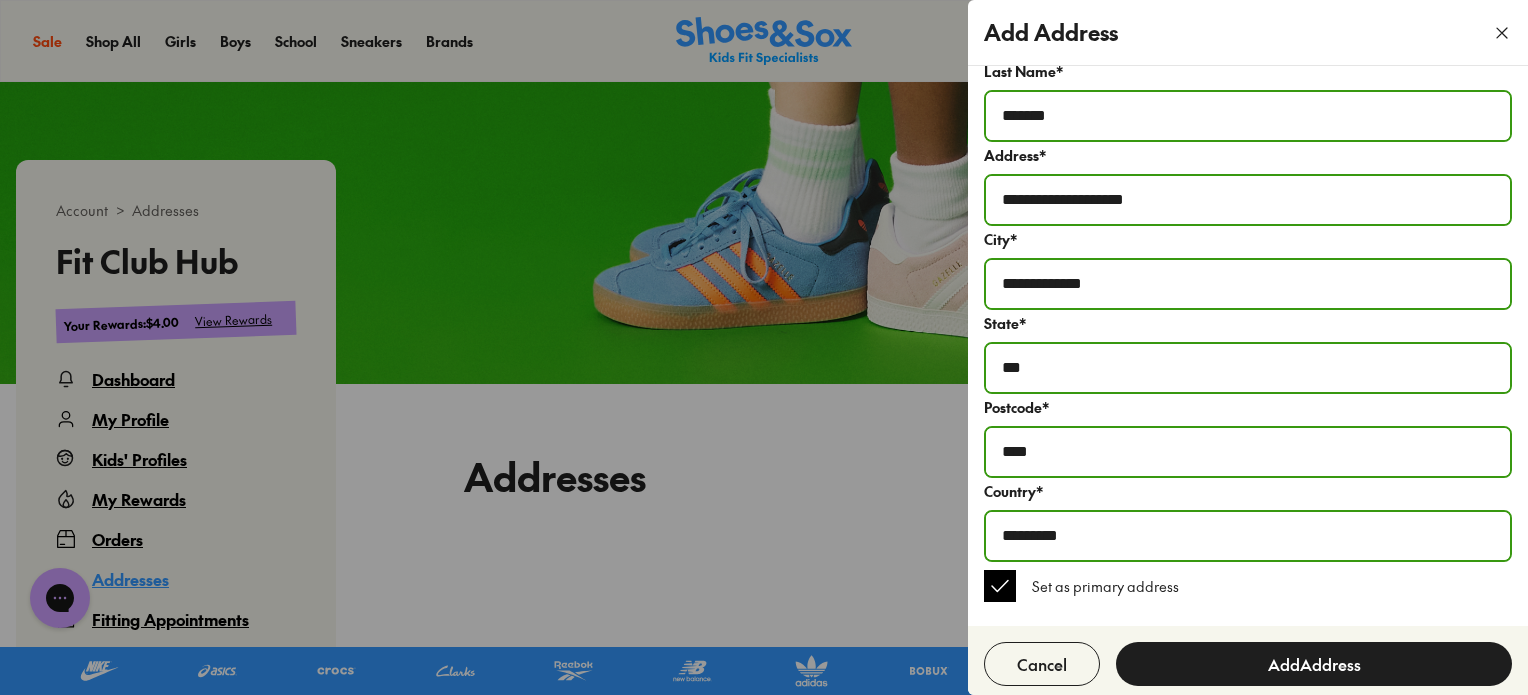 click on "Add  Address" at bounding box center (1314, 664) 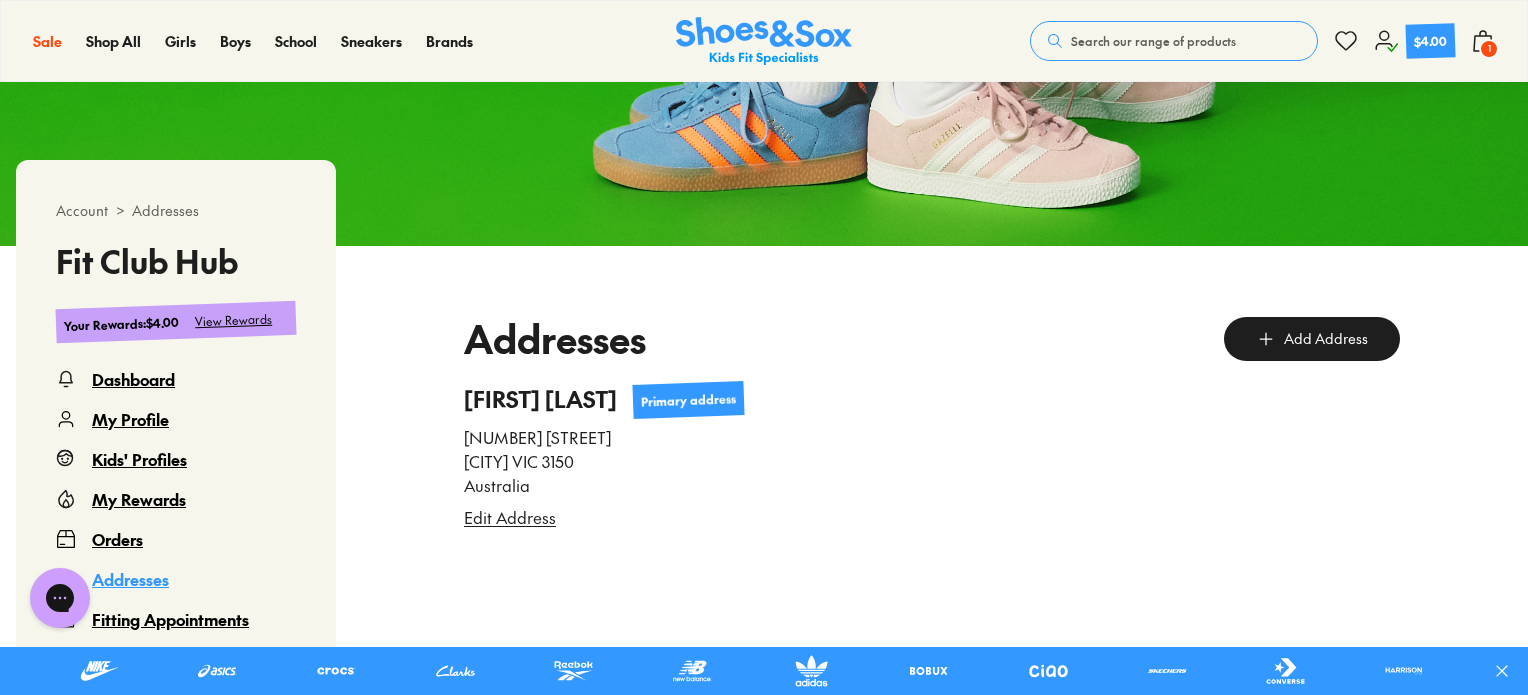scroll, scrollTop: 322, scrollLeft: 0, axis: vertical 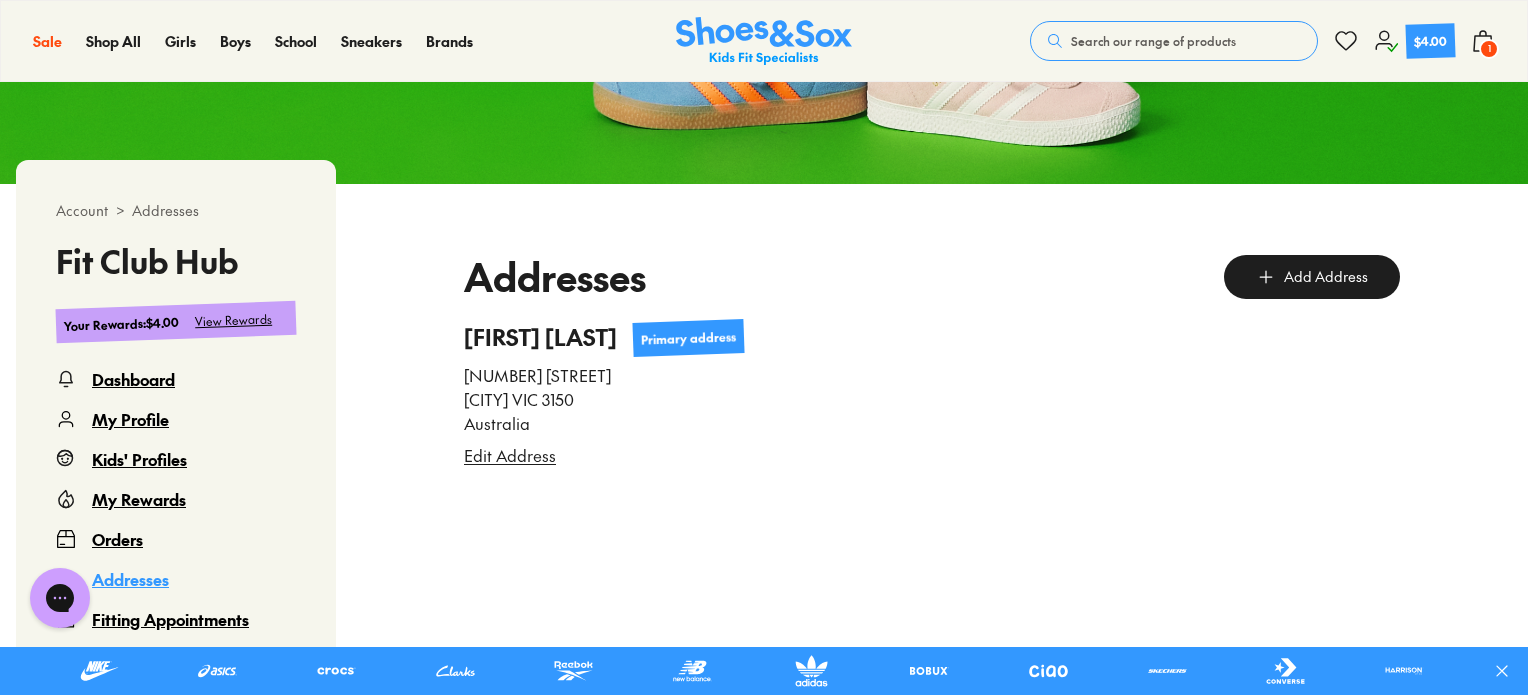 click on "1" at bounding box center [1489, 49] 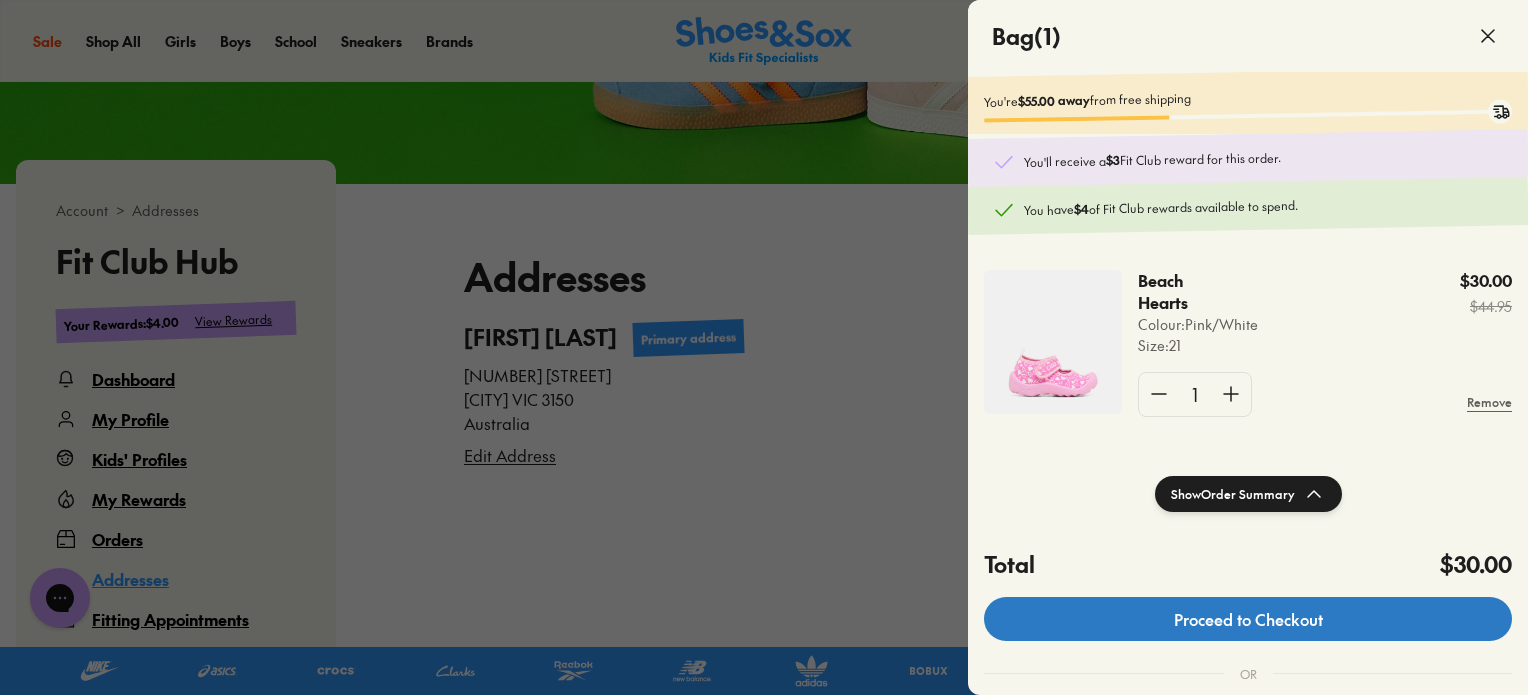 click on "Proceed to Checkout" 